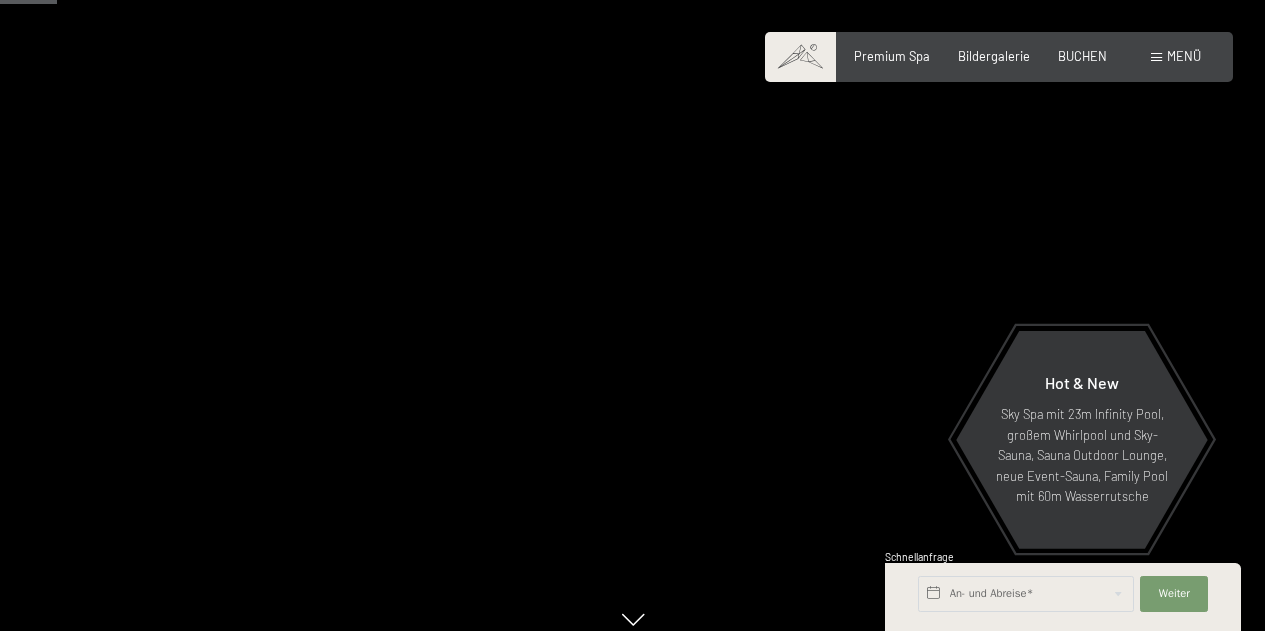 scroll, scrollTop: 395, scrollLeft: 0, axis: vertical 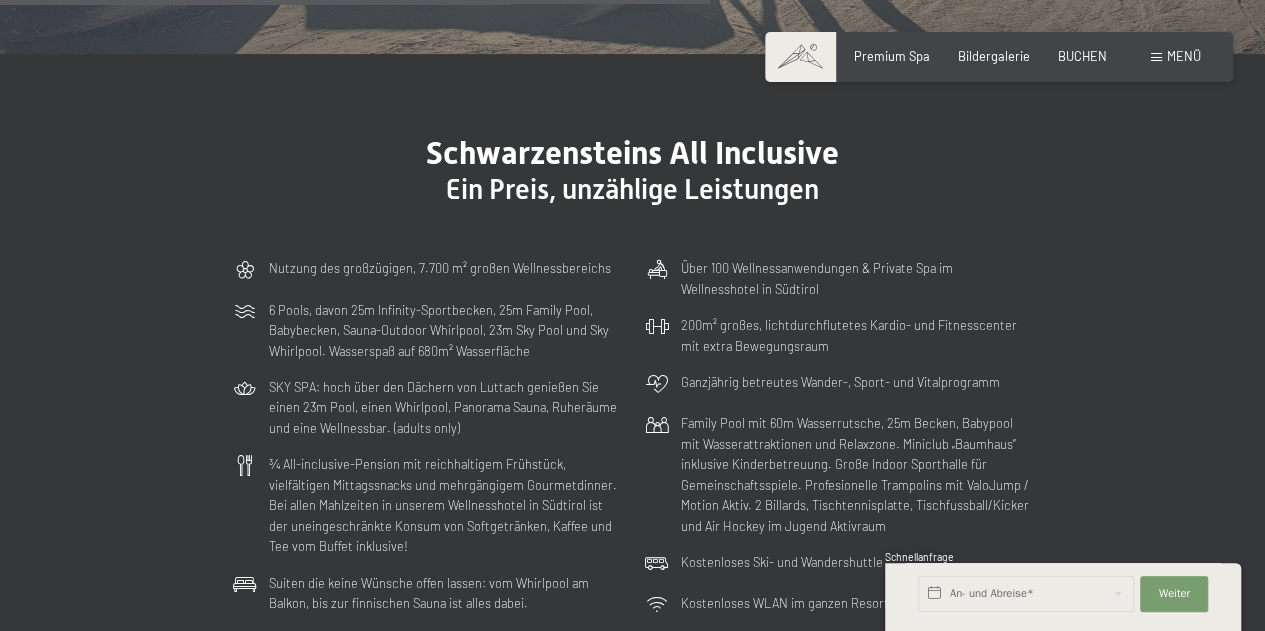click on "Menü" at bounding box center [1184, 56] 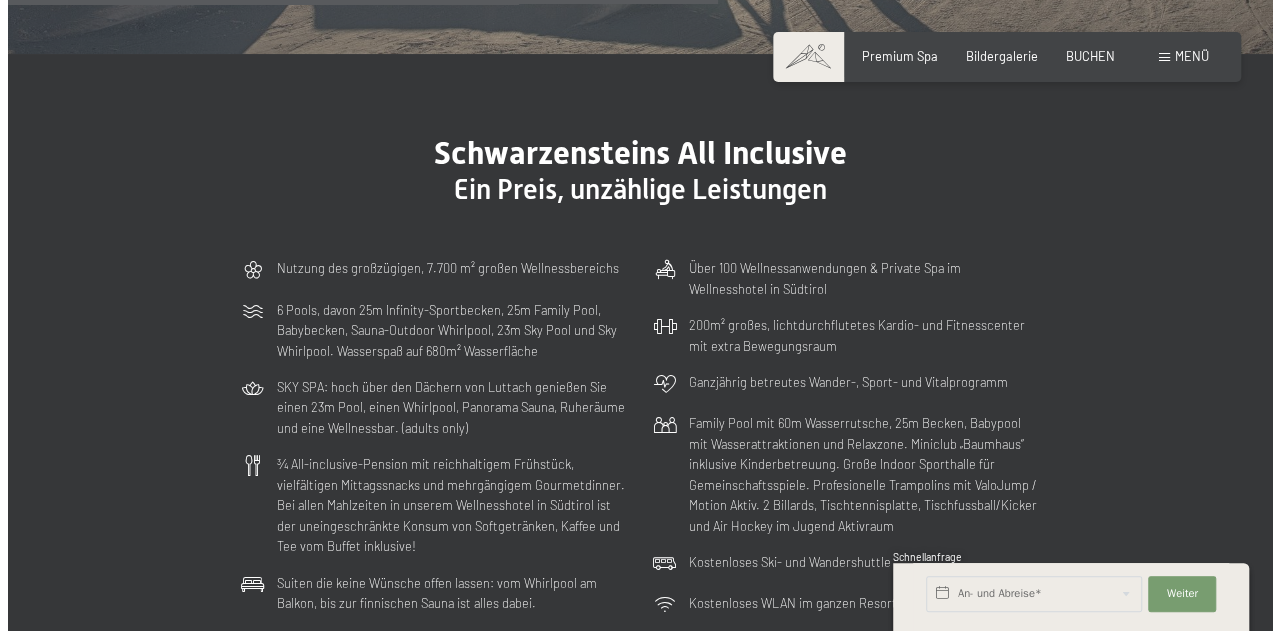 scroll, scrollTop: 4186, scrollLeft: 0, axis: vertical 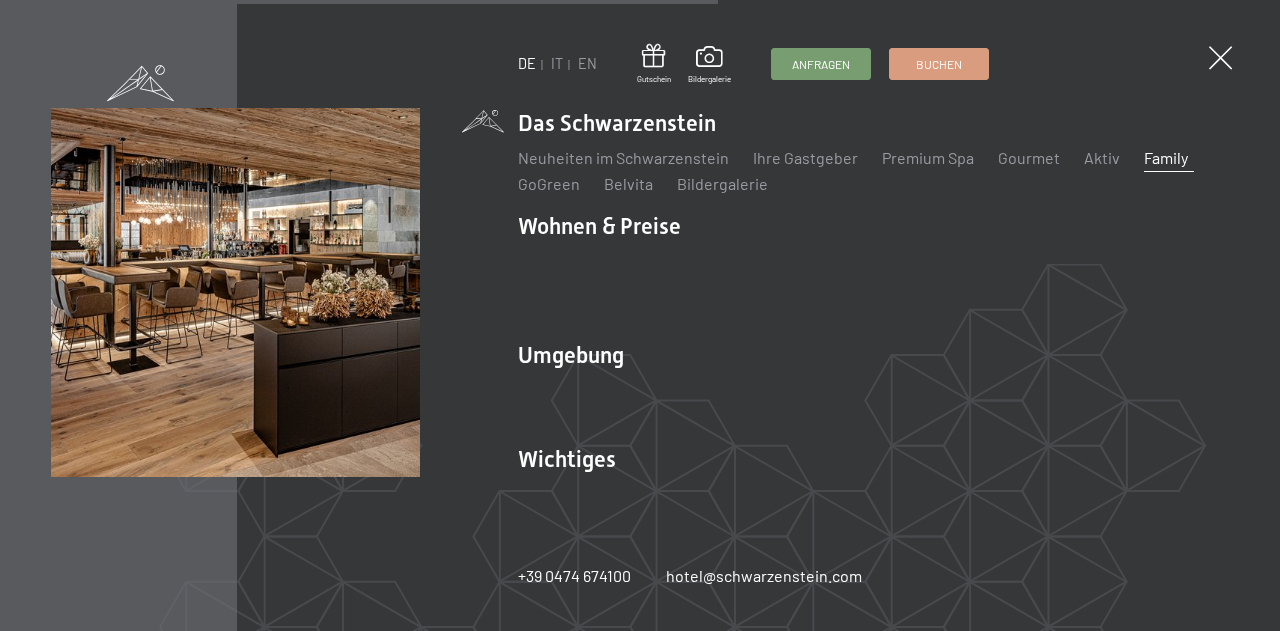 click on "Family" at bounding box center [1166, 157] 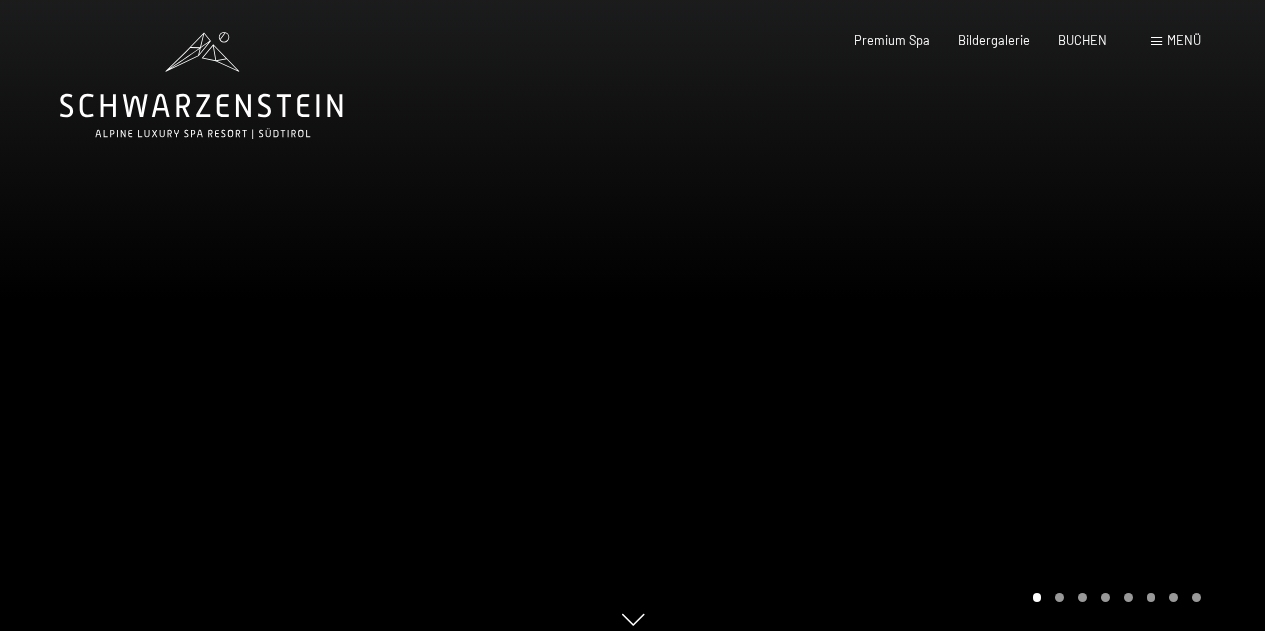 scroll, scrollTop: 0, scrollLeft: 0, axis: both 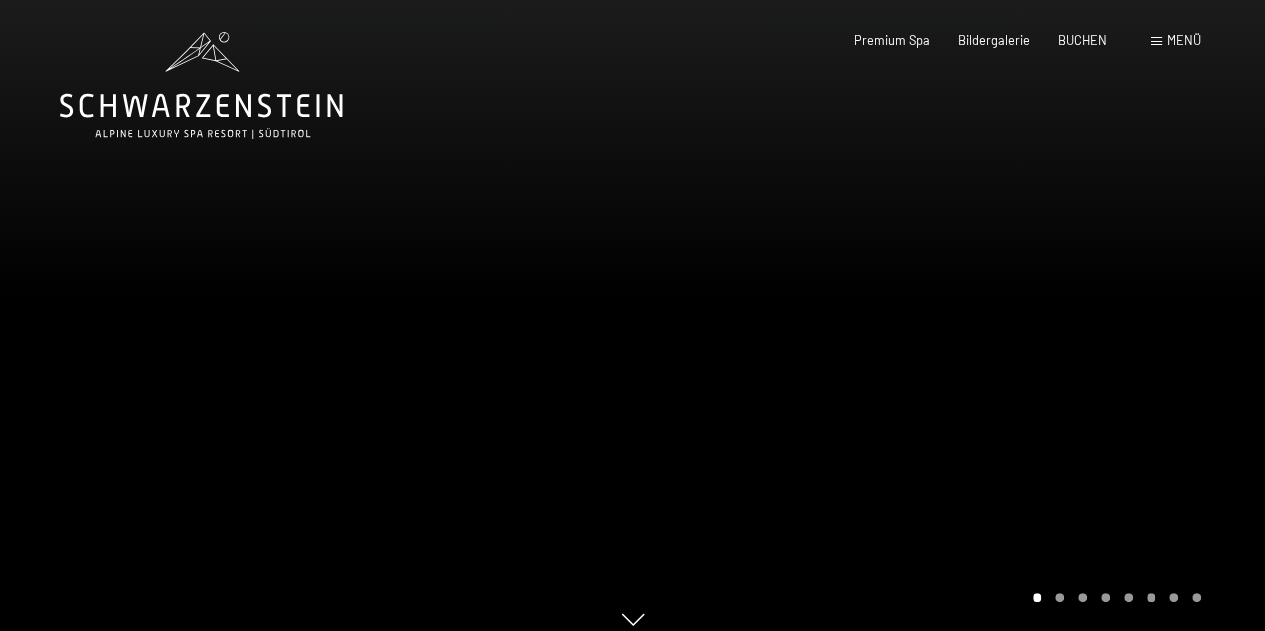 drag, startPoint x: 1195, startPoint y: 387, endPoint x: 1201, endPoint y: 329, distance: 58.30952 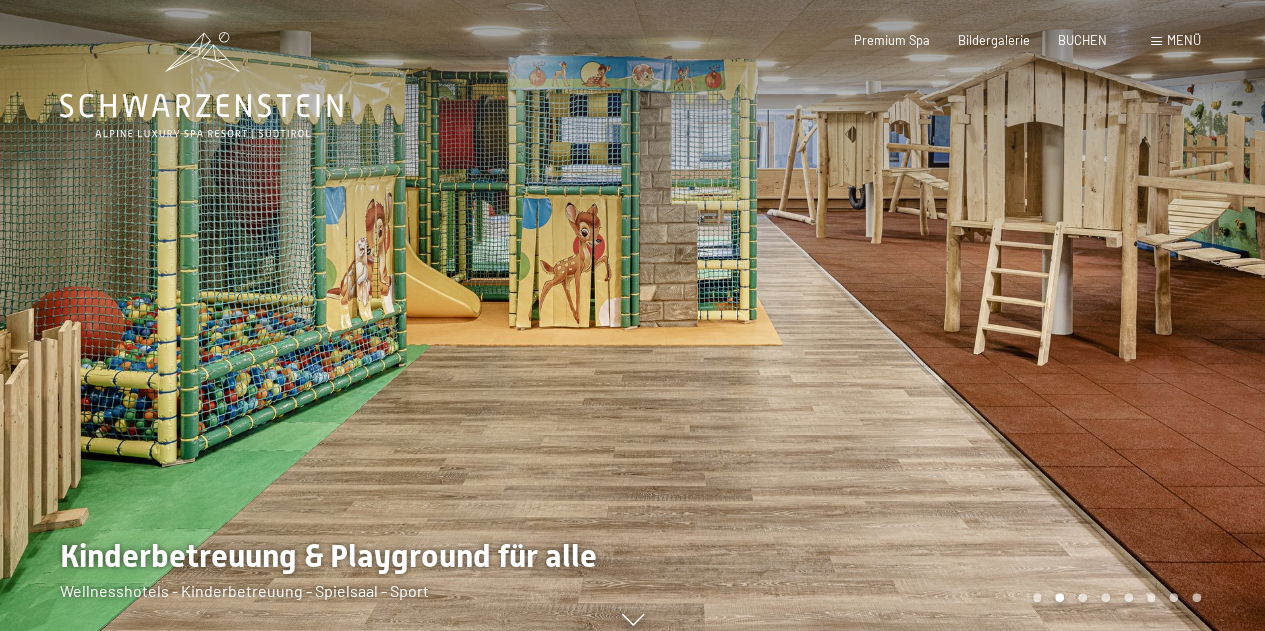 click at bounding box center (949, 325) 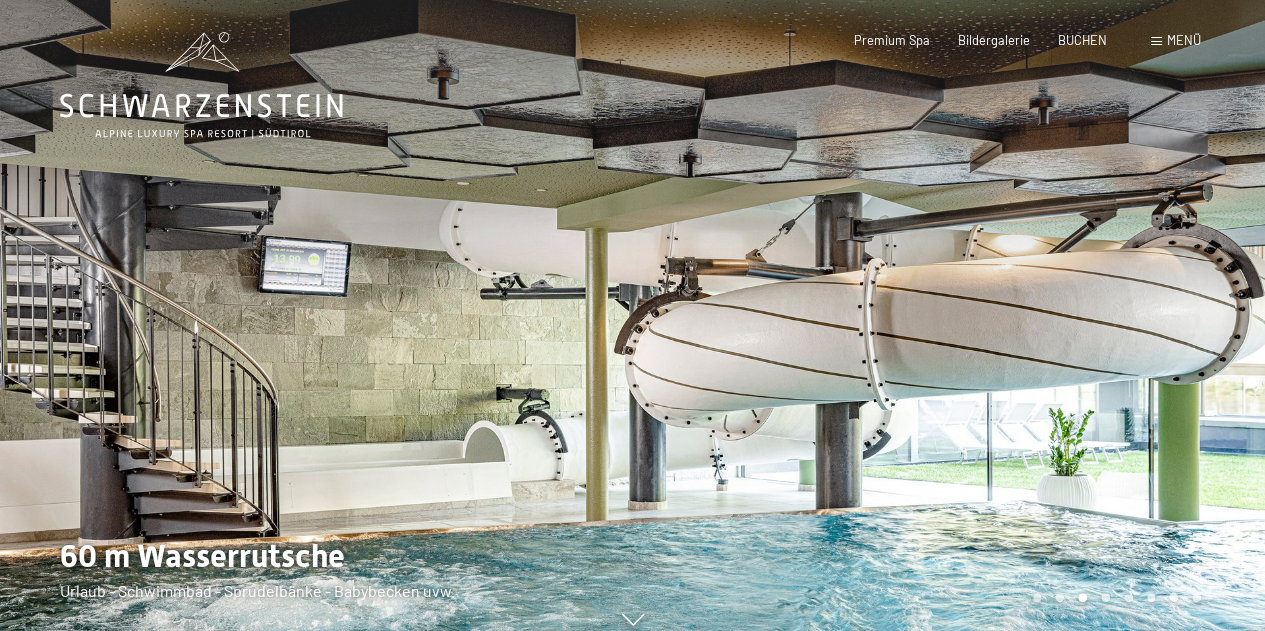 click at bounding box center (949, 325) 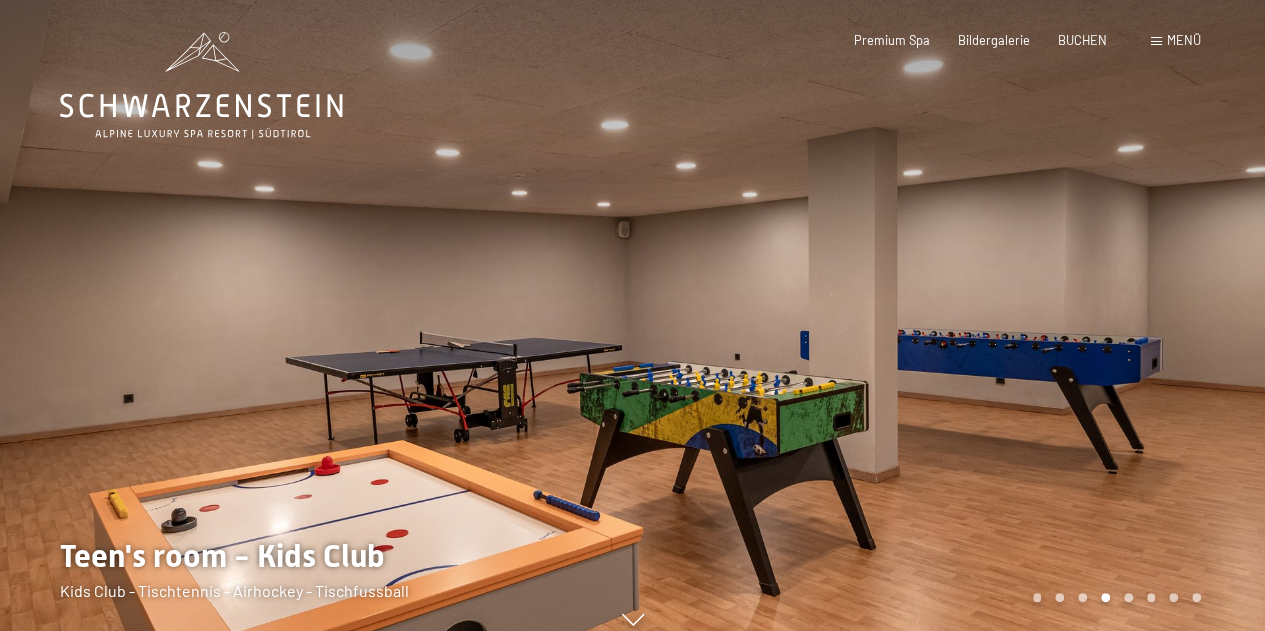 click at bounding box center [949, 325] 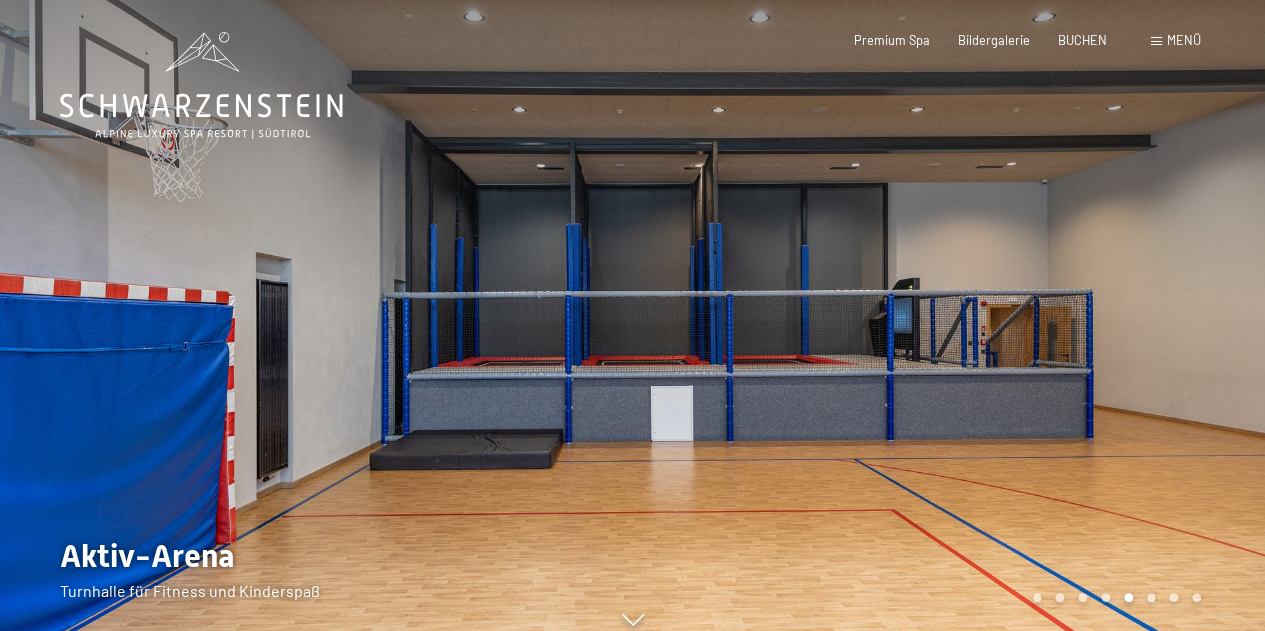 click at bounding box center (316, 325) 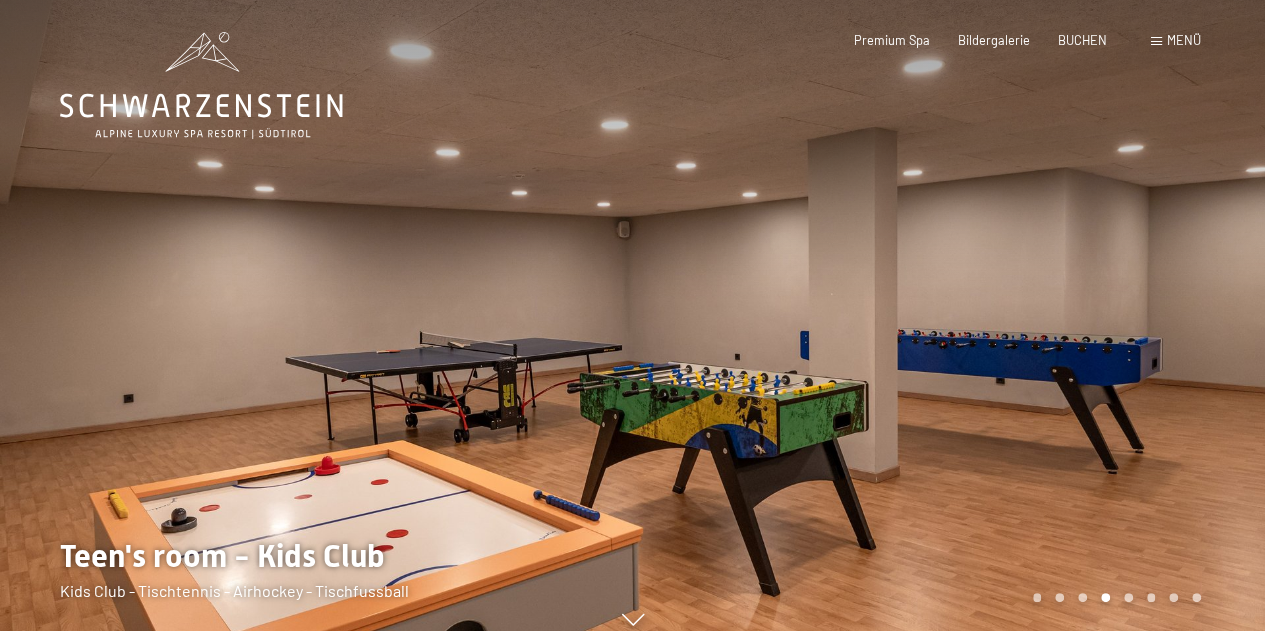 click at bounding box center (949, 325) 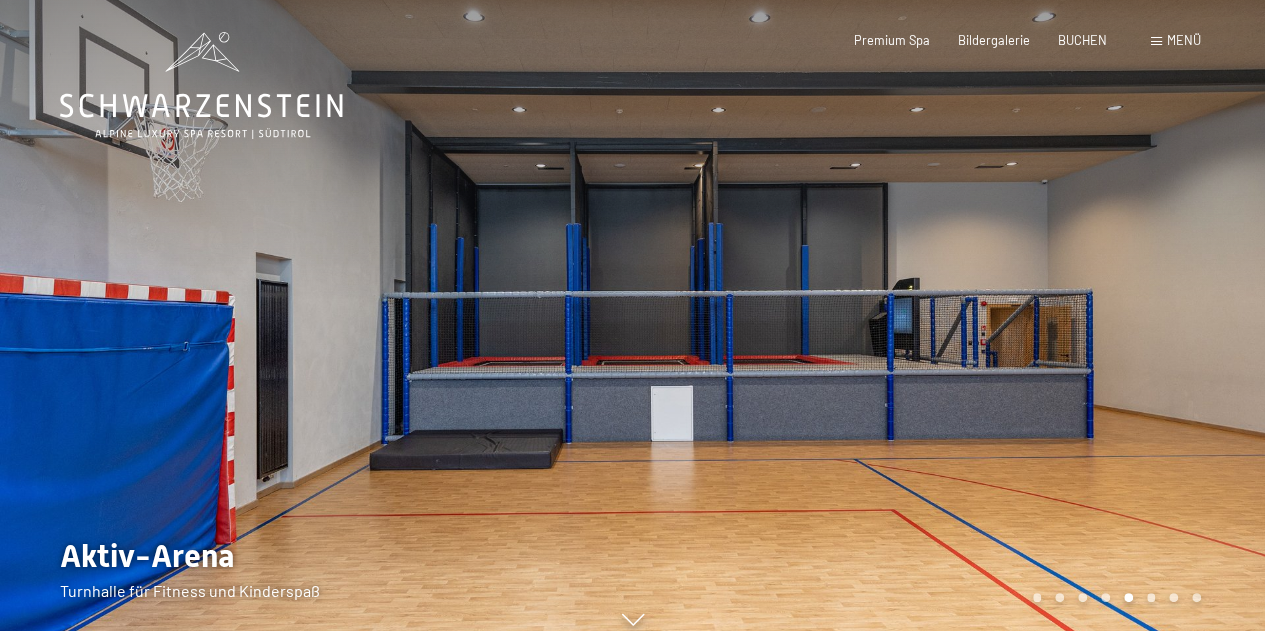 click at bounding box center [949, 325] 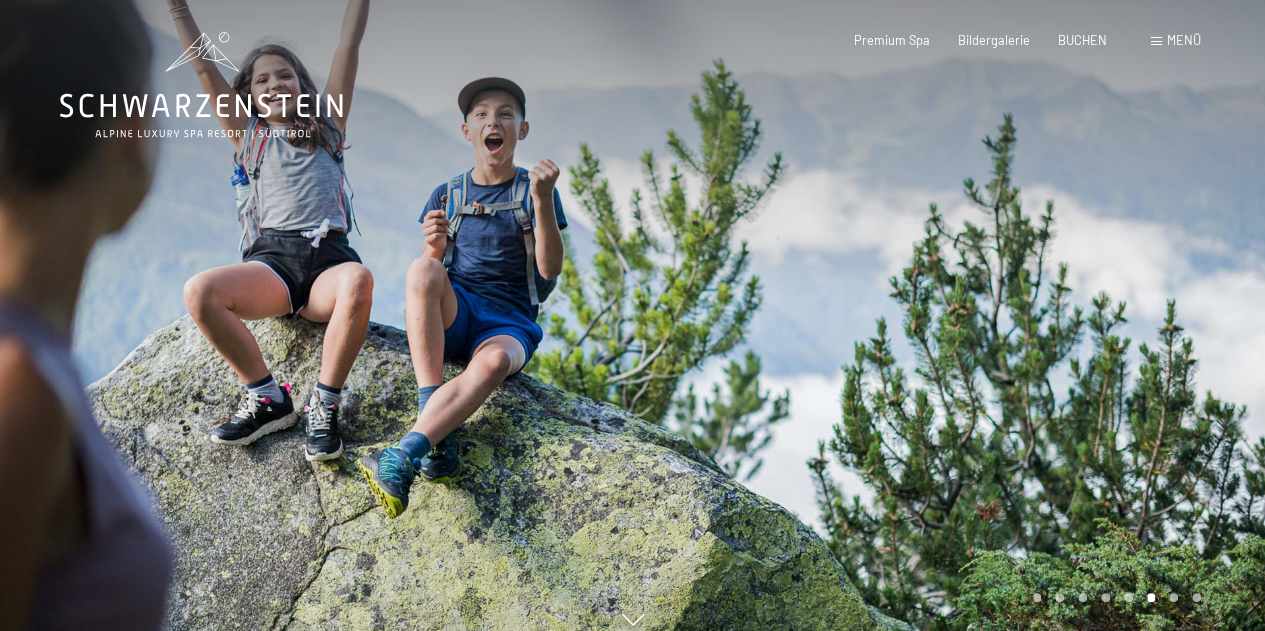 click at bounding box center [949, 325] 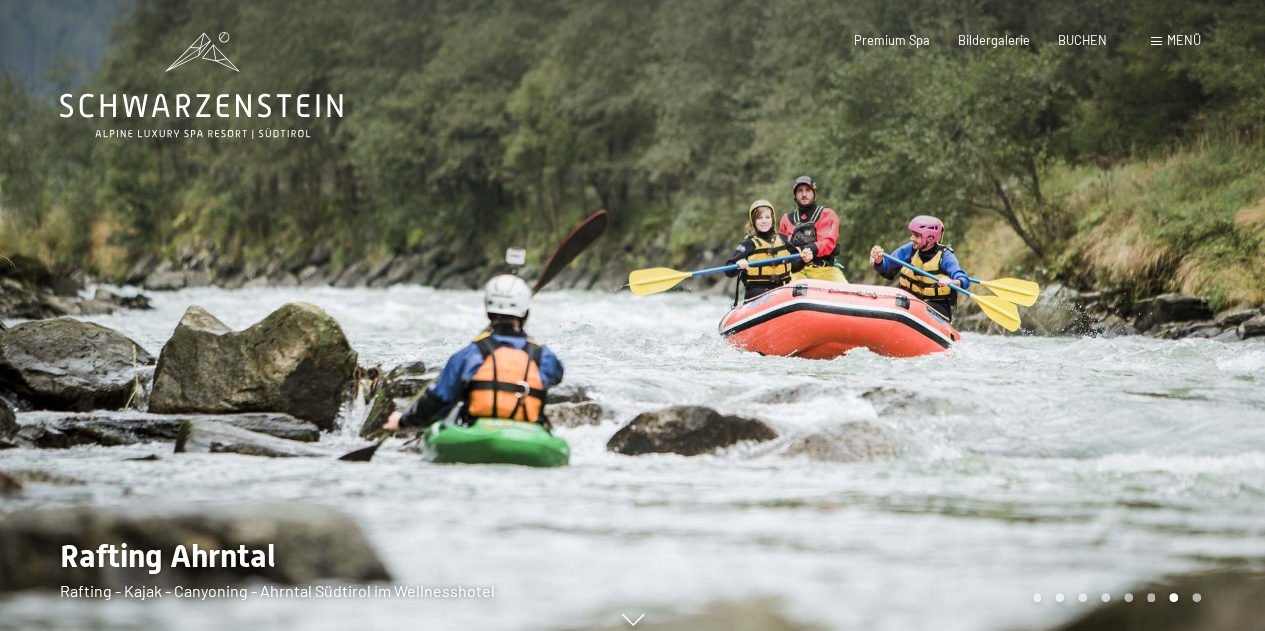 click at bounding box center [949, 325] 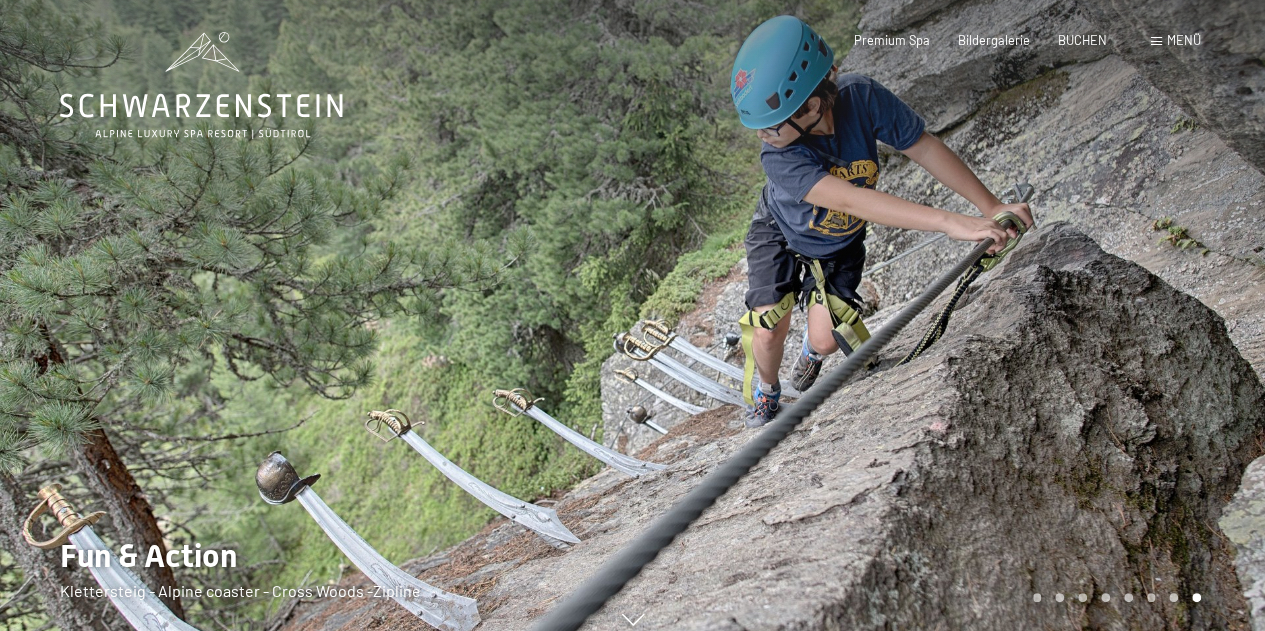 click at bounding box center [949, 325] 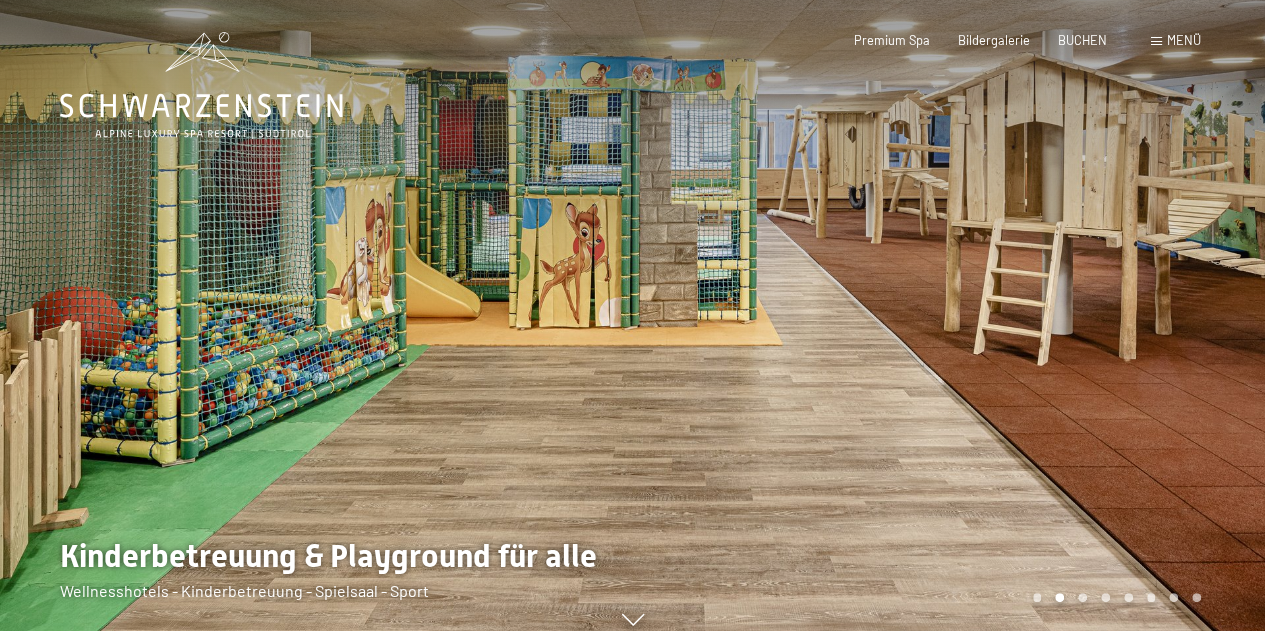 click at bounding box center [316, 325] 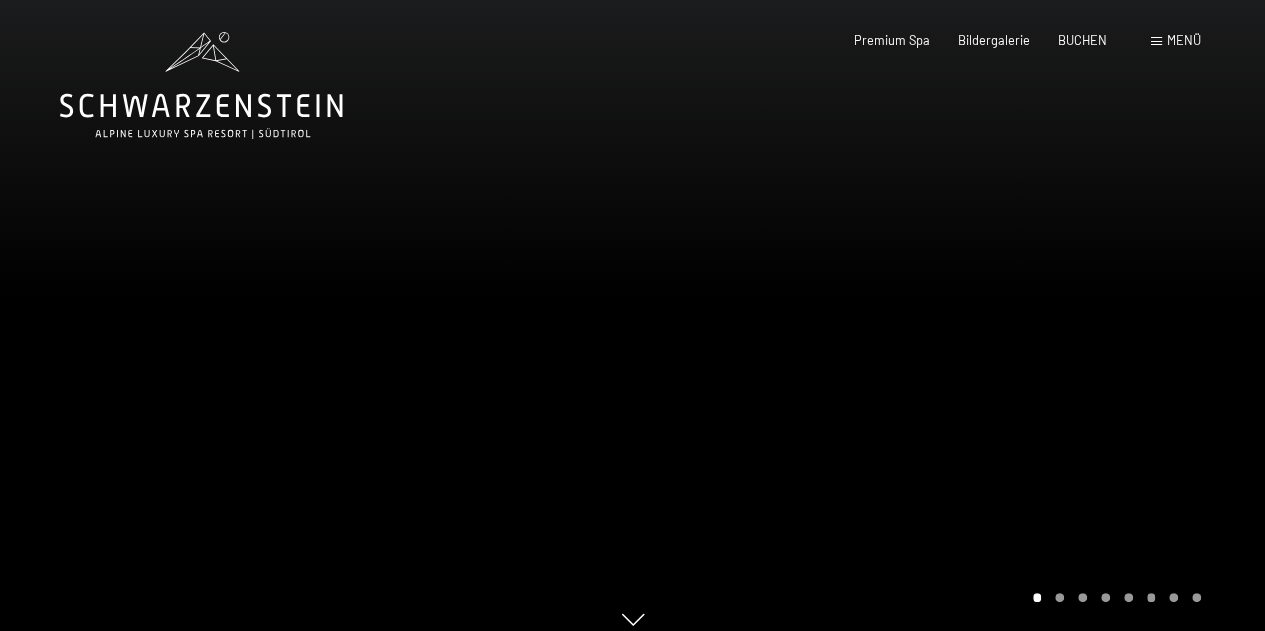 click at bounding box center (949, 325) 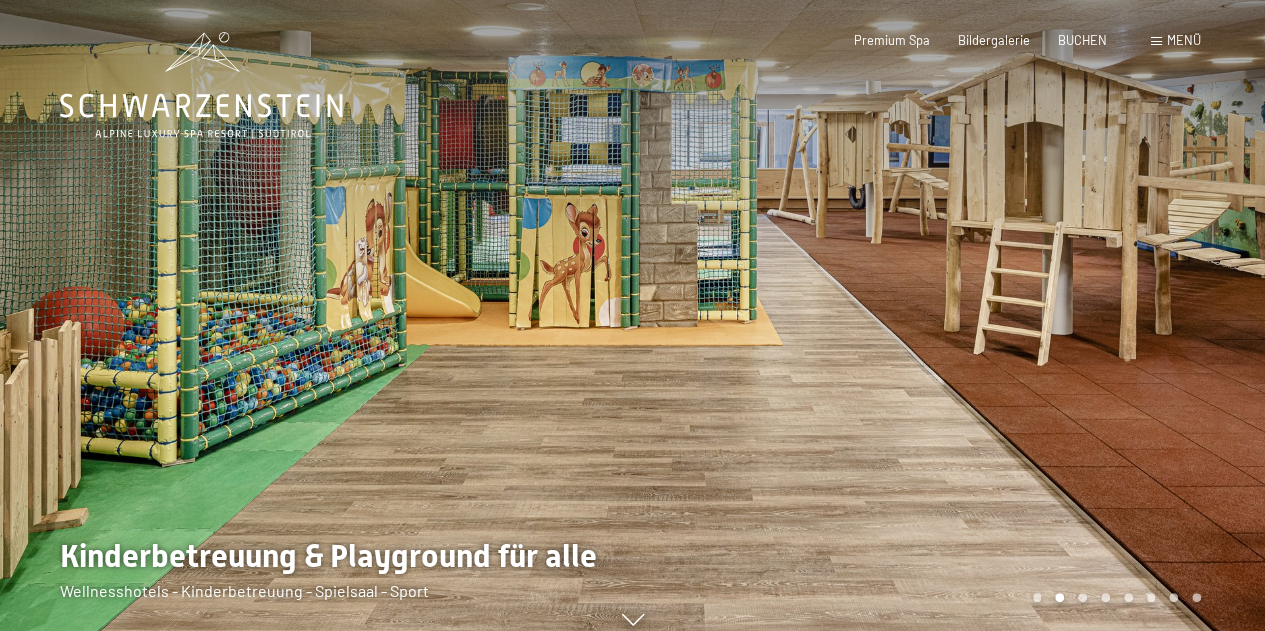 click at bounding box center (949, 325) 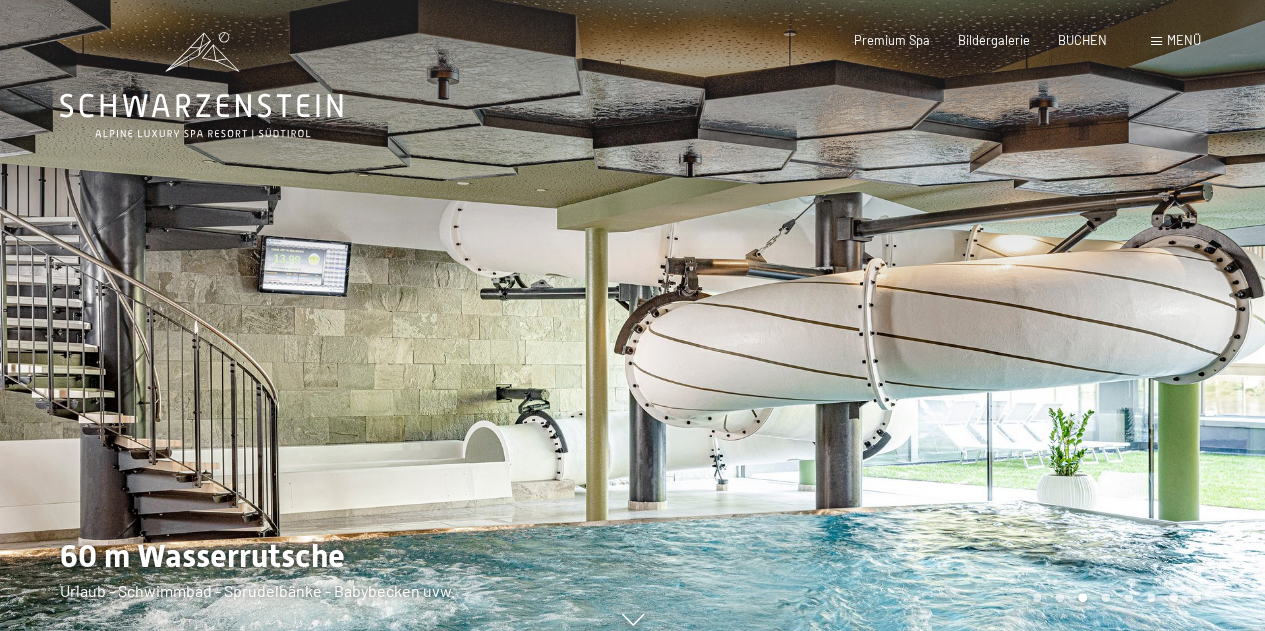 click at bounding box center [949, 325] 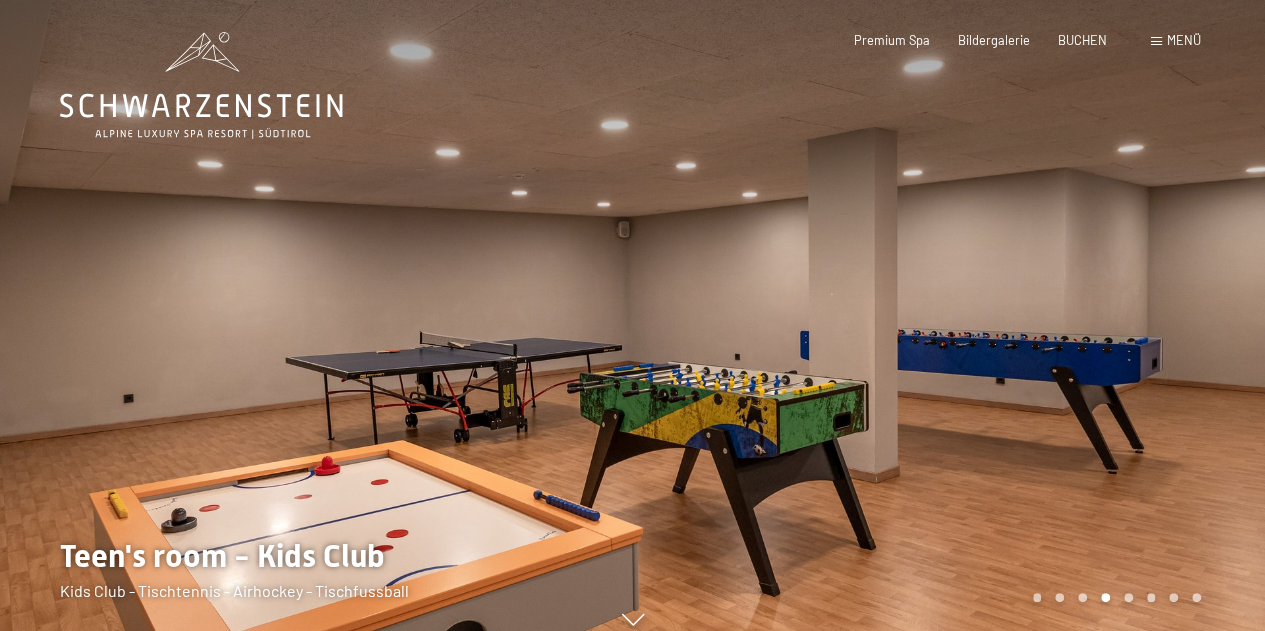click at bounding box center (949, 325) 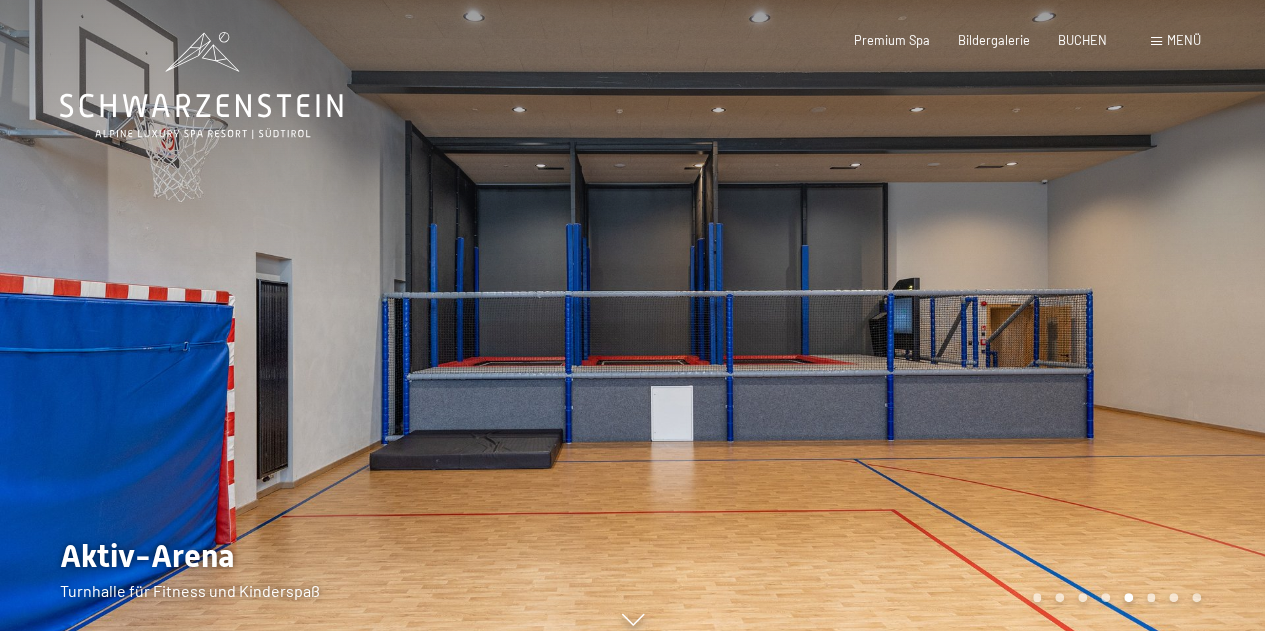 click at bounding box center (949, 325) 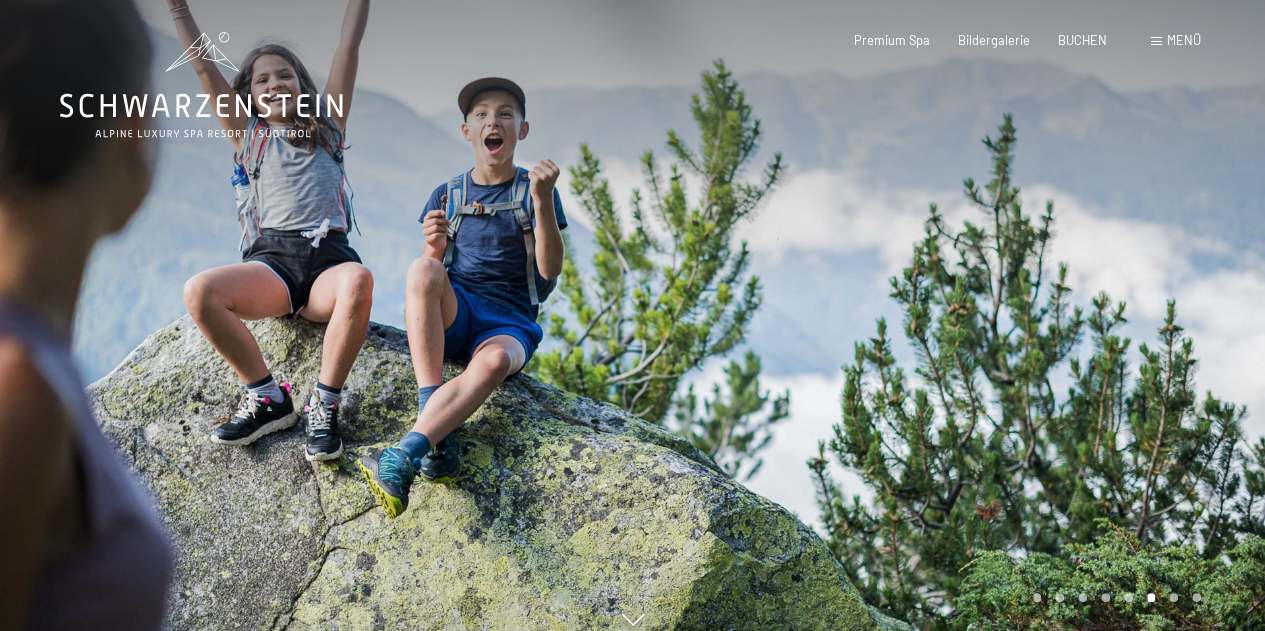 click at bounding box center (949, 325) 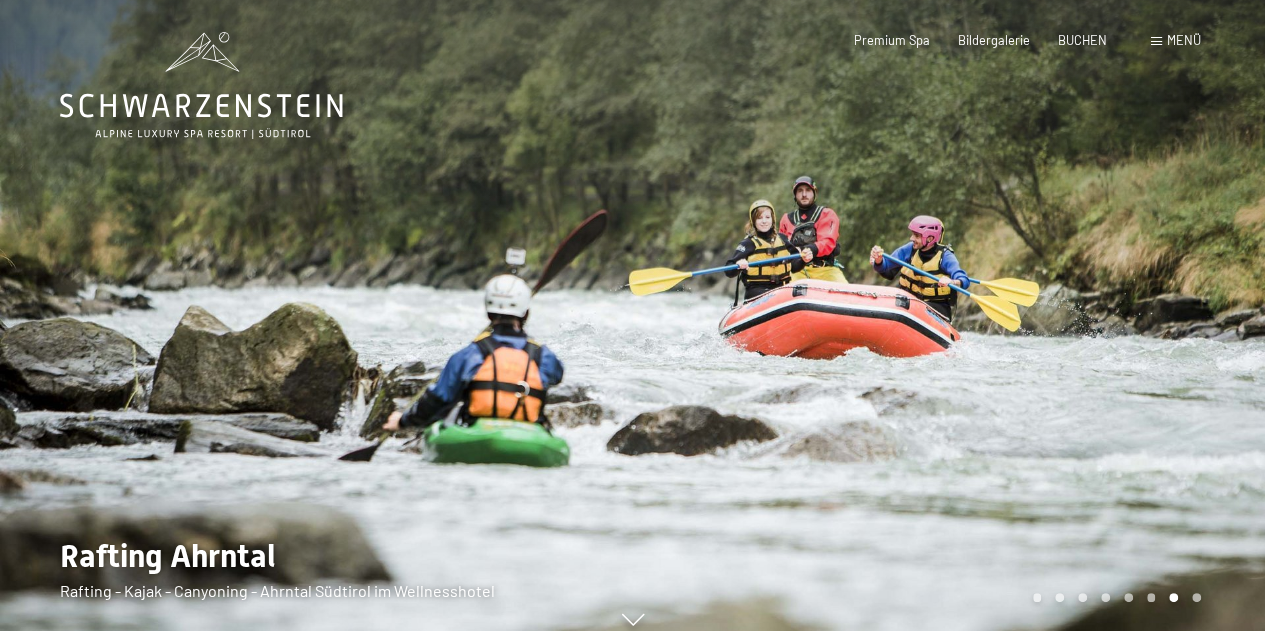 click at bounding box center (949, 325) 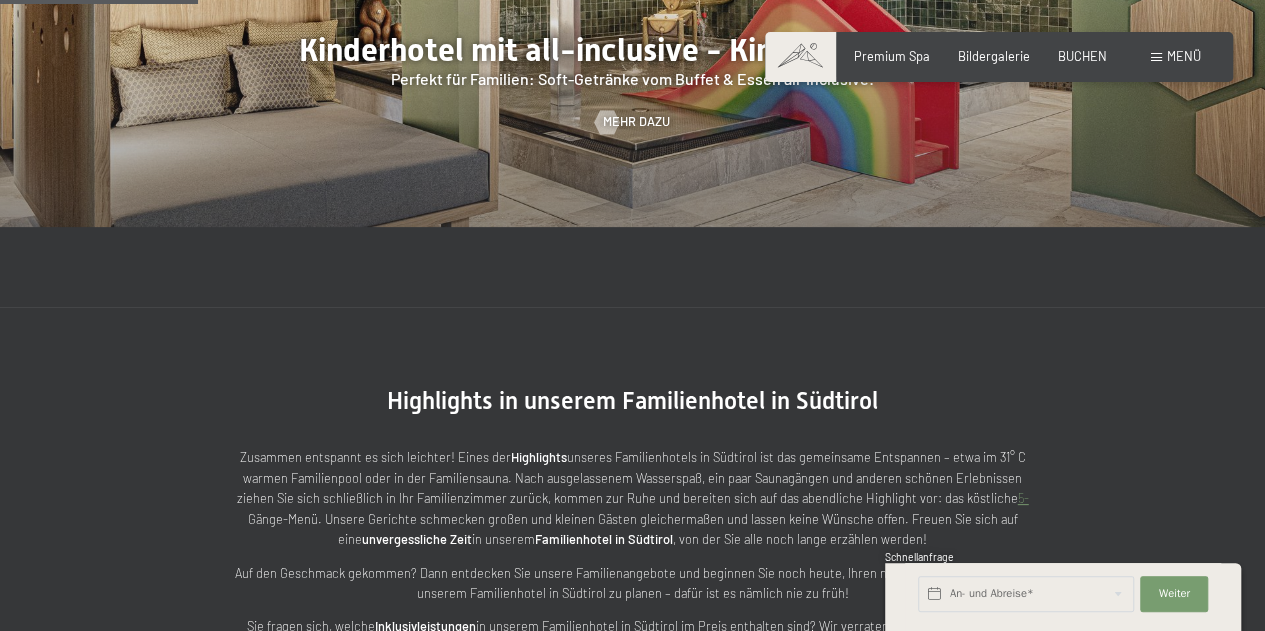 scroll, scrollTop: 2044, scrollLeft: 0, axis: vertical 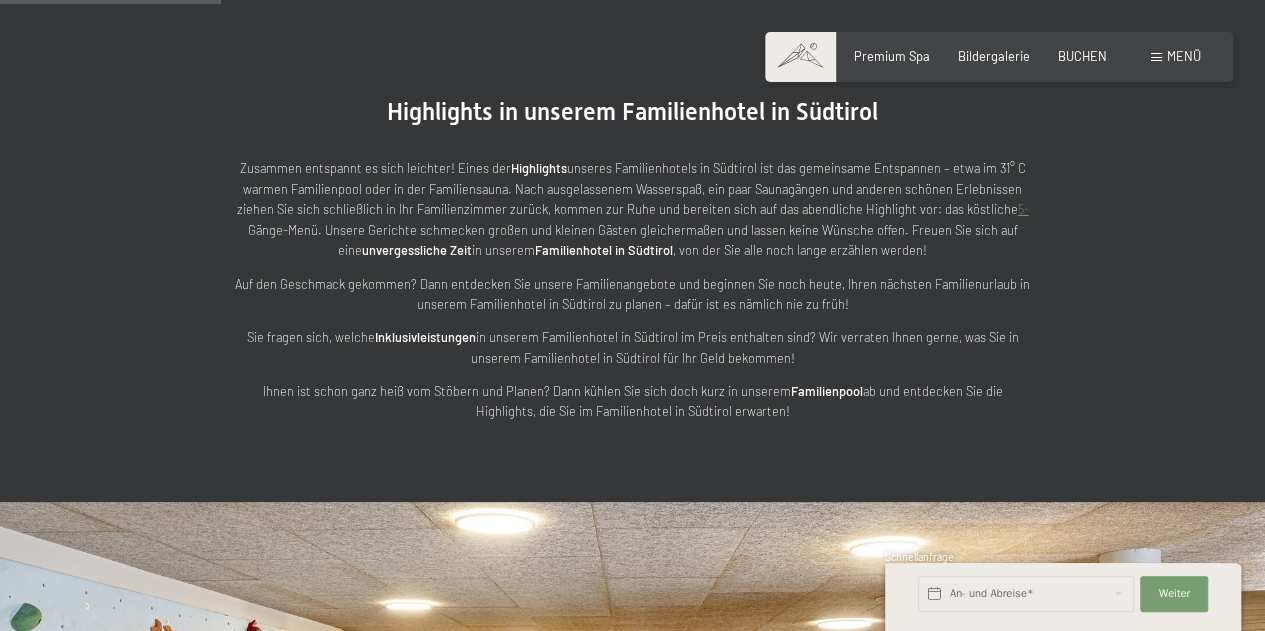 click on "Highlights in unserem Familienhotel in Südtirol             Zusammen entspannt es sich leichter! Eines der  Highlights  unseres Familienhotels in Südtirol ist das gemeinsame Entspannen – etwa im 31° C warmen Familienpool oder in der Familiensauna. Nach ausgelassenem Wasserspaß, ein paar Saunagängen und anderen schönen Erlebnissen ziehen Sie sich schließlich in Ihr Familienzimmer zurück, kommen zur Ruhe und bereiten sich auf das abendliche Highlight vor: das köstliche  5- Gänge-Menü. Unsere Gerichte schmecken großen und kleinen Gästen gleichermaßen und lassen keine Wünsche offen. Freuen Sie sich auf eine  unvergessliche Zeit  in unserem  Familienhotel in Südtirol , von der Sie alle noch lange erzählen werden!   Auf den Geschmack gekommen? Dann entdecken Sie unsere Familienangebote und beginnen Sie noch heute, Ihren nächsten Familienurlaub in unserem Familienhotel in Südtirol zu planen – dafür ist es nämlich nie zu früh!   Sie fragen sich, welche  Inklusivleistungen" at bounding box center (632, 260) 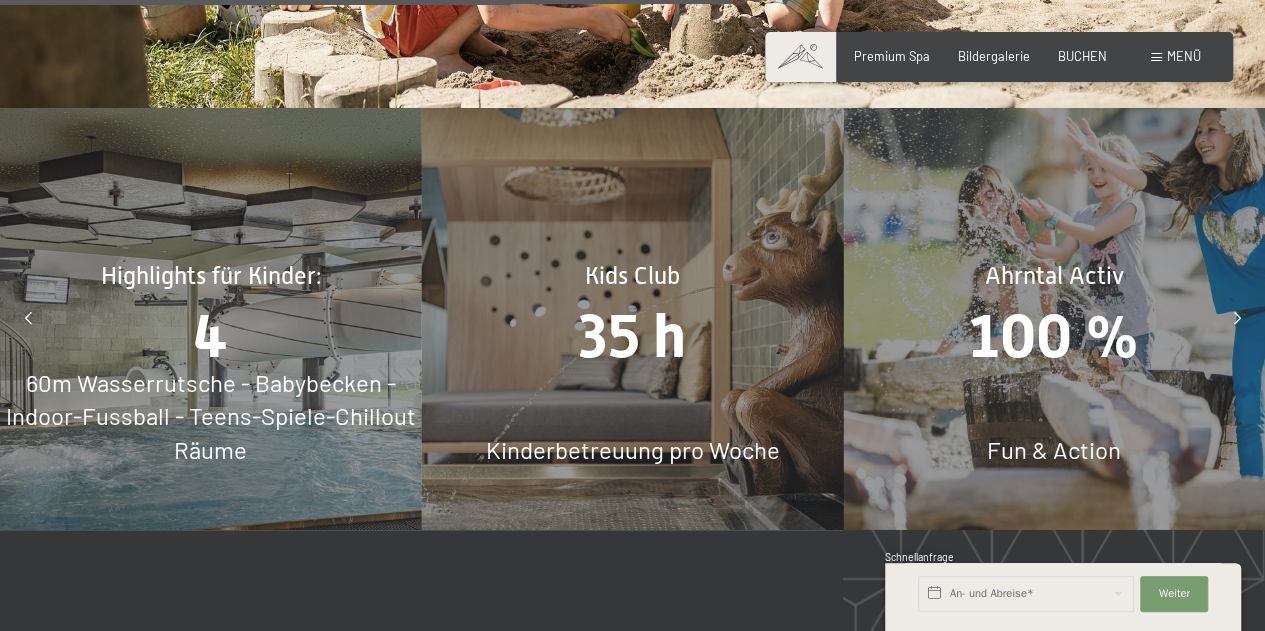 scroll, scrollTop: 6738, scrollLeft: 0, axis: vertical 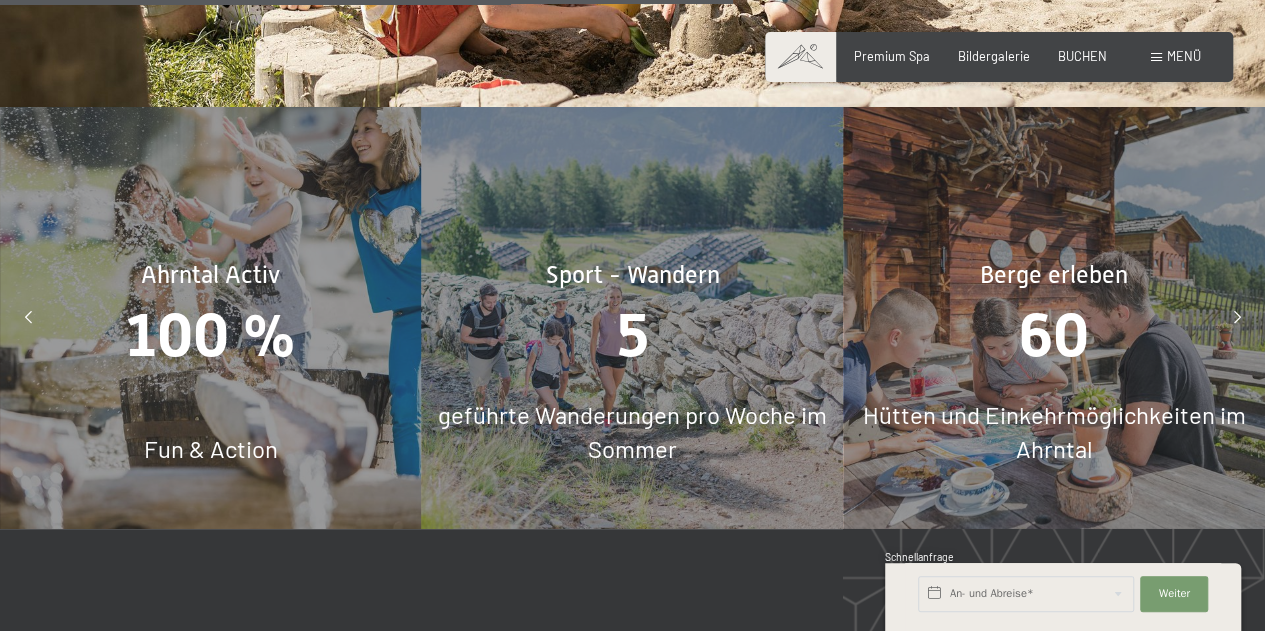 click at bounding box center (1237, 318) 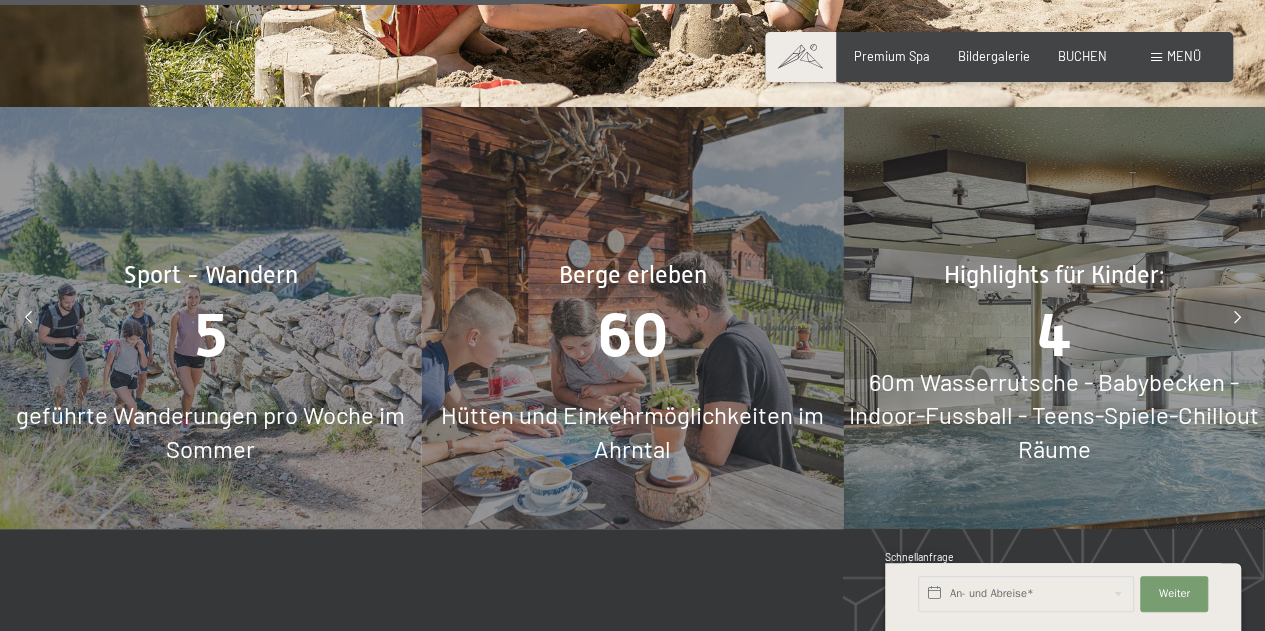 click at bounding box center (1237, 318) 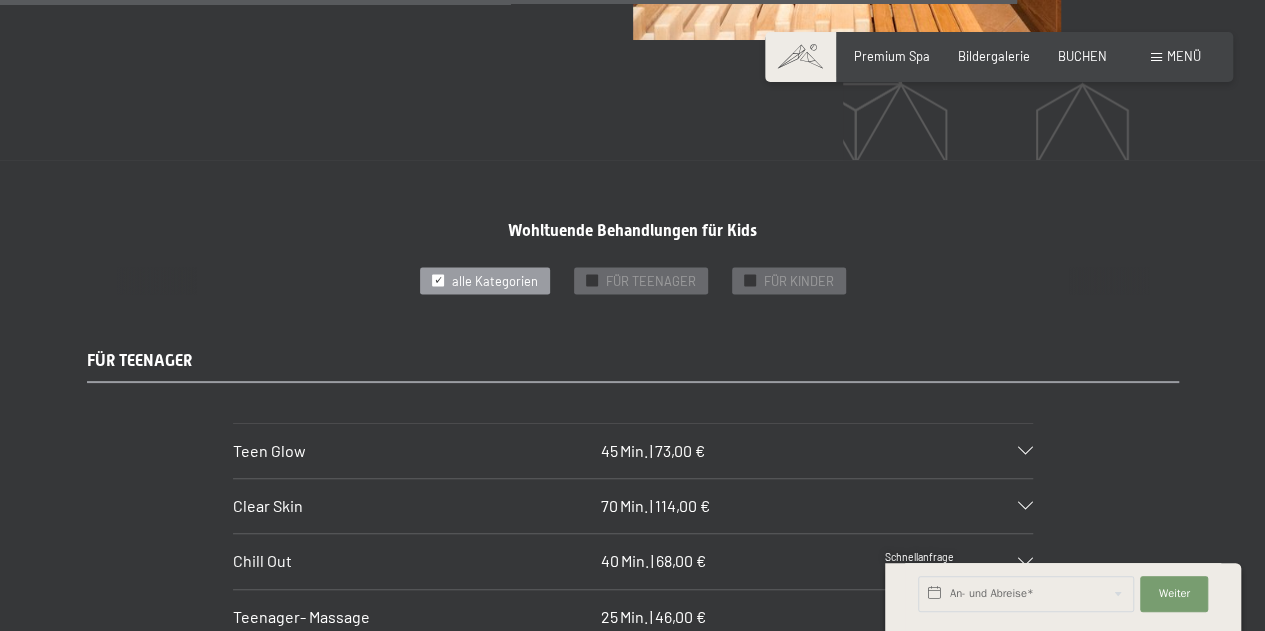 scroll, scrollTop: 9394, scrollLeft: 0, axis: vertical 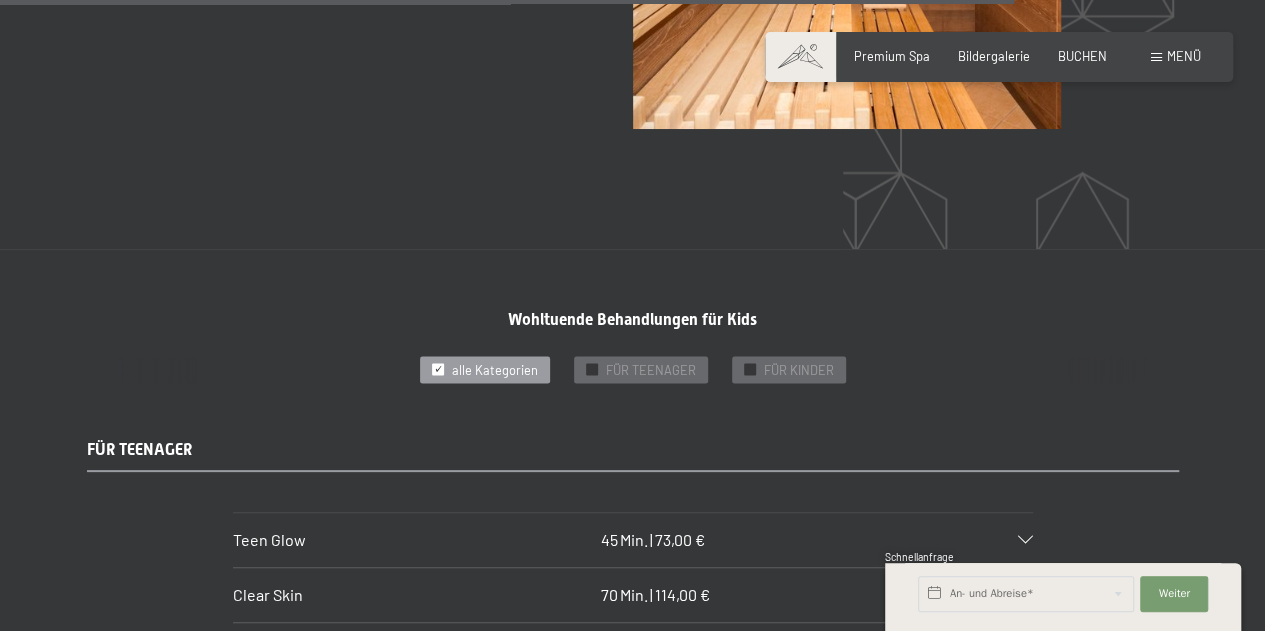 click on "Menü" at bounding box center (1184, 56) 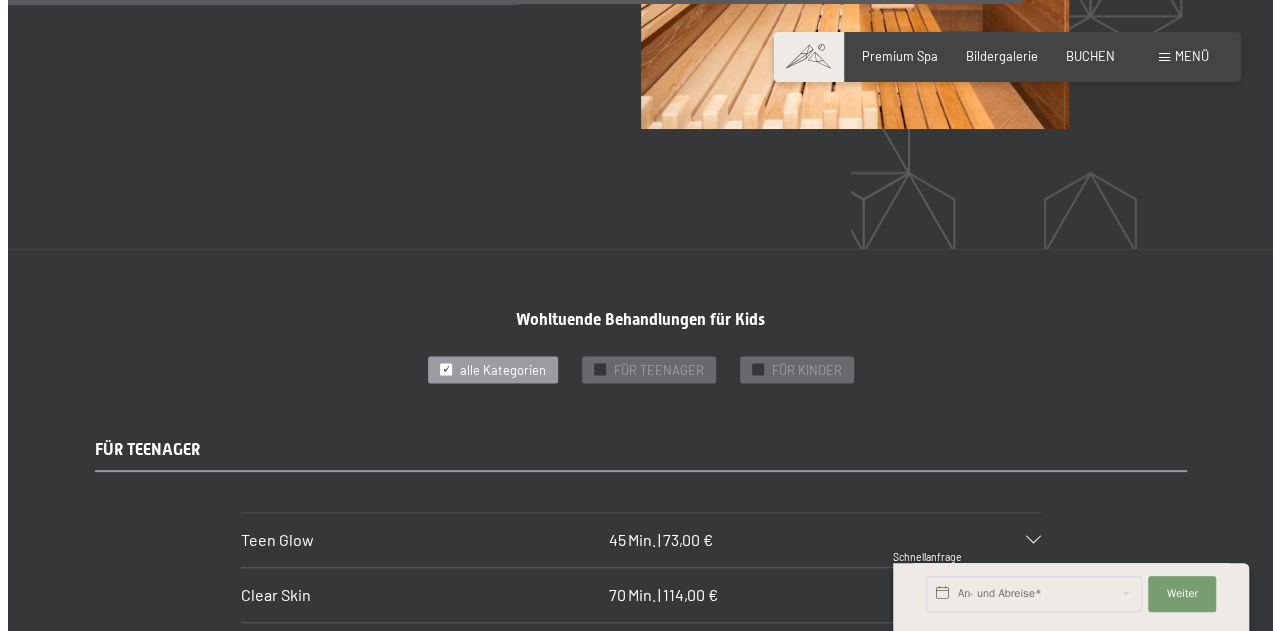 scroll, scrollTop: 9426, scrollLeft: 0, axis: vertical 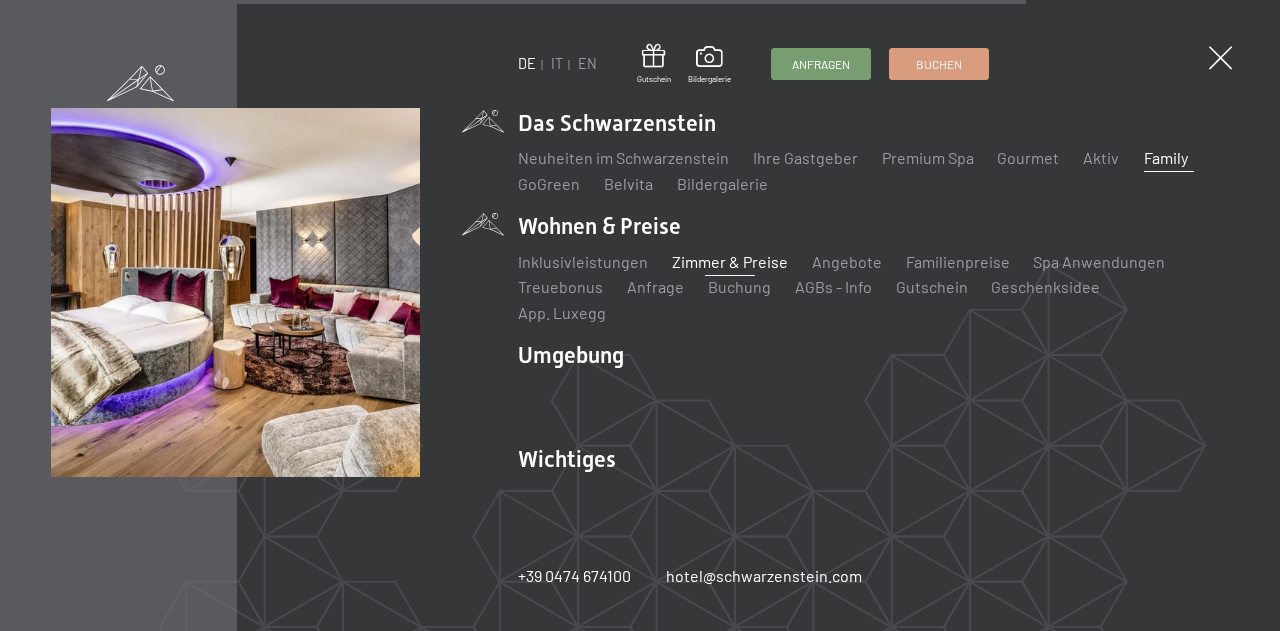 click on "Zimmer & Preise" at bounding box center [730, 261] 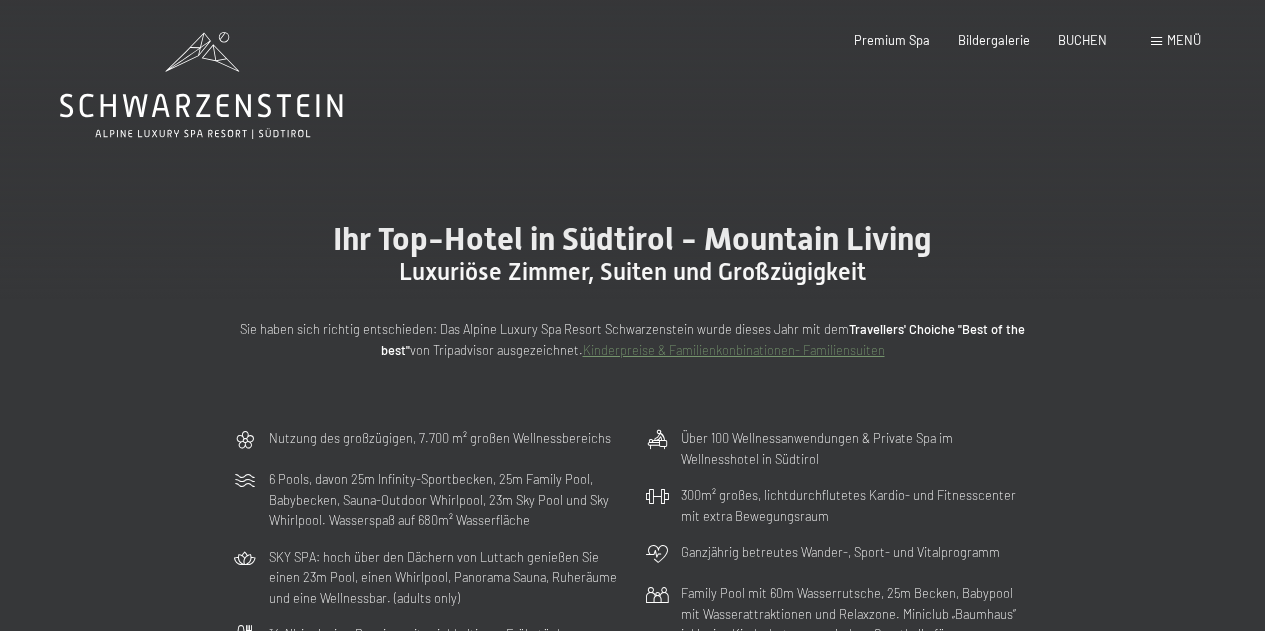 scroll, scrollTop: 0, scrollLeft: 0, axis: both 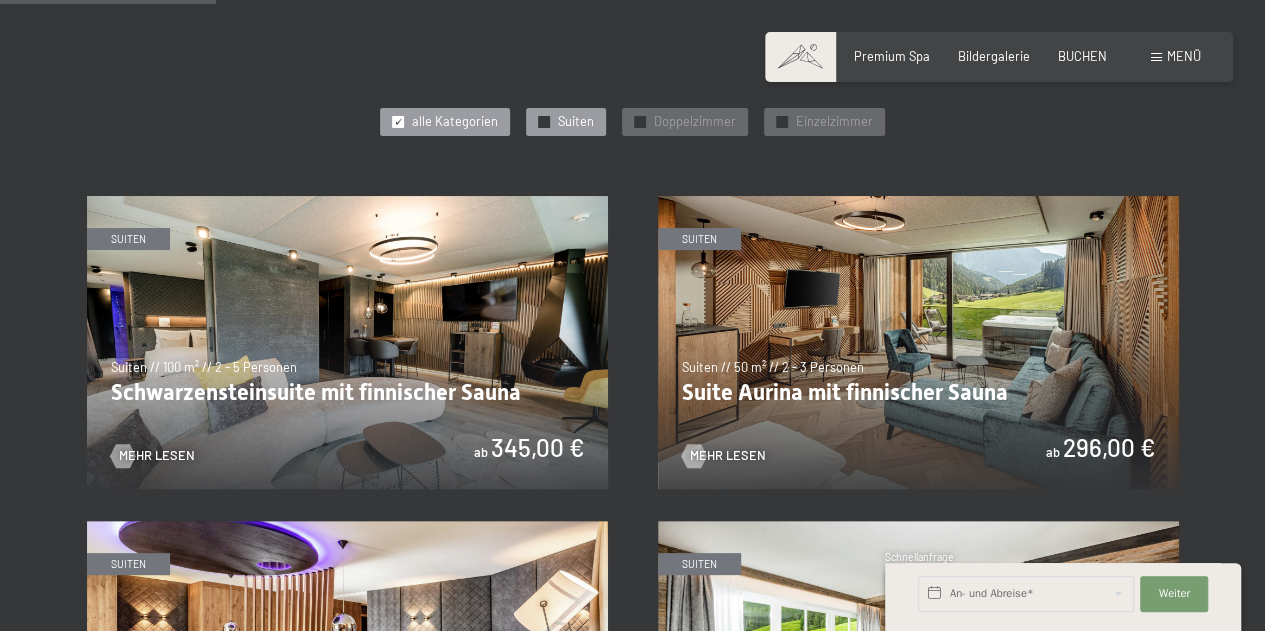 click on "Suiten" at bounding box center [576, 122] 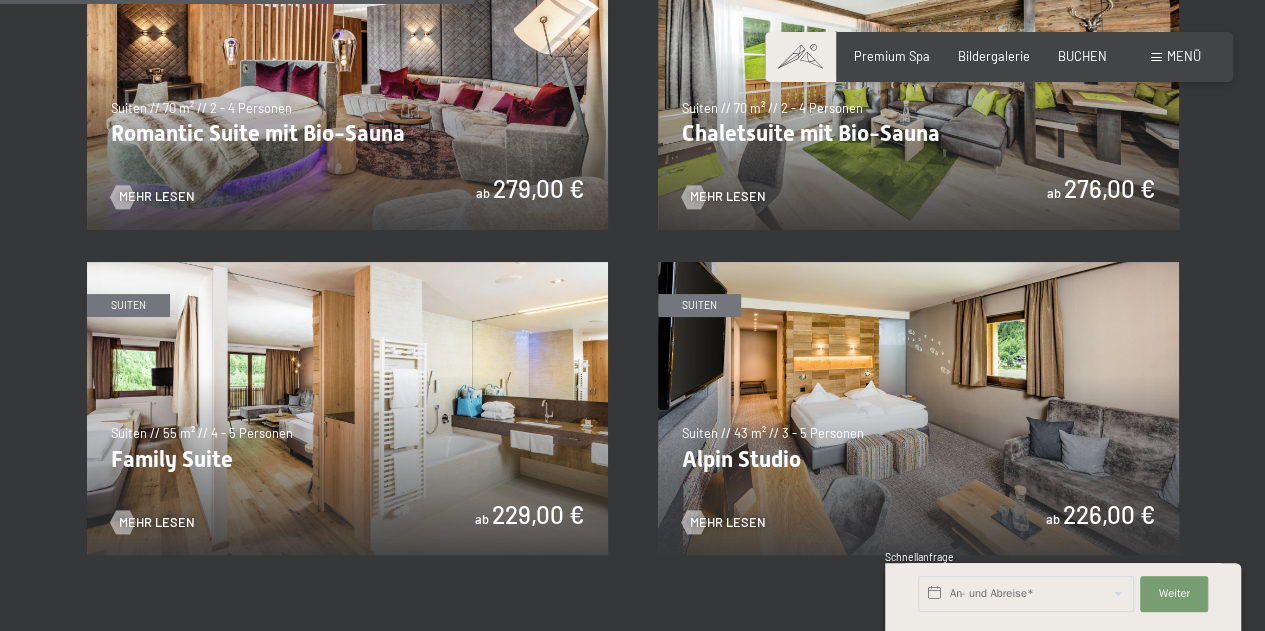 scroll, scrollTop: 1451, scrollLeft: 0, axis: vertical 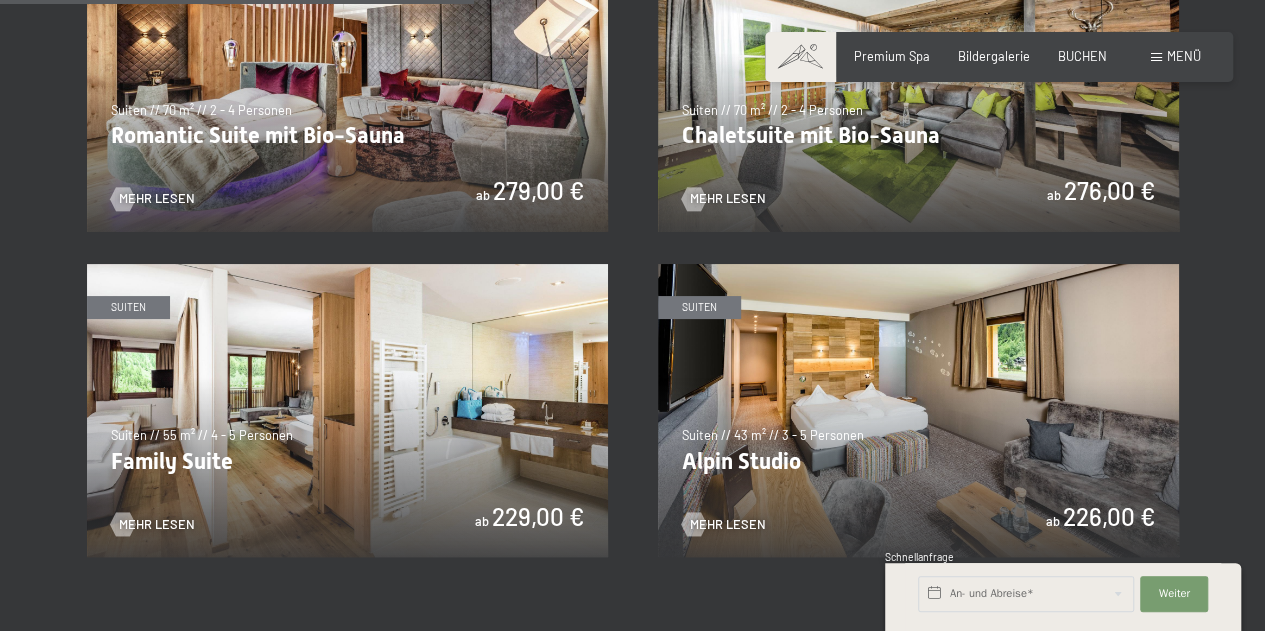 click at bounding box center (347, 410) 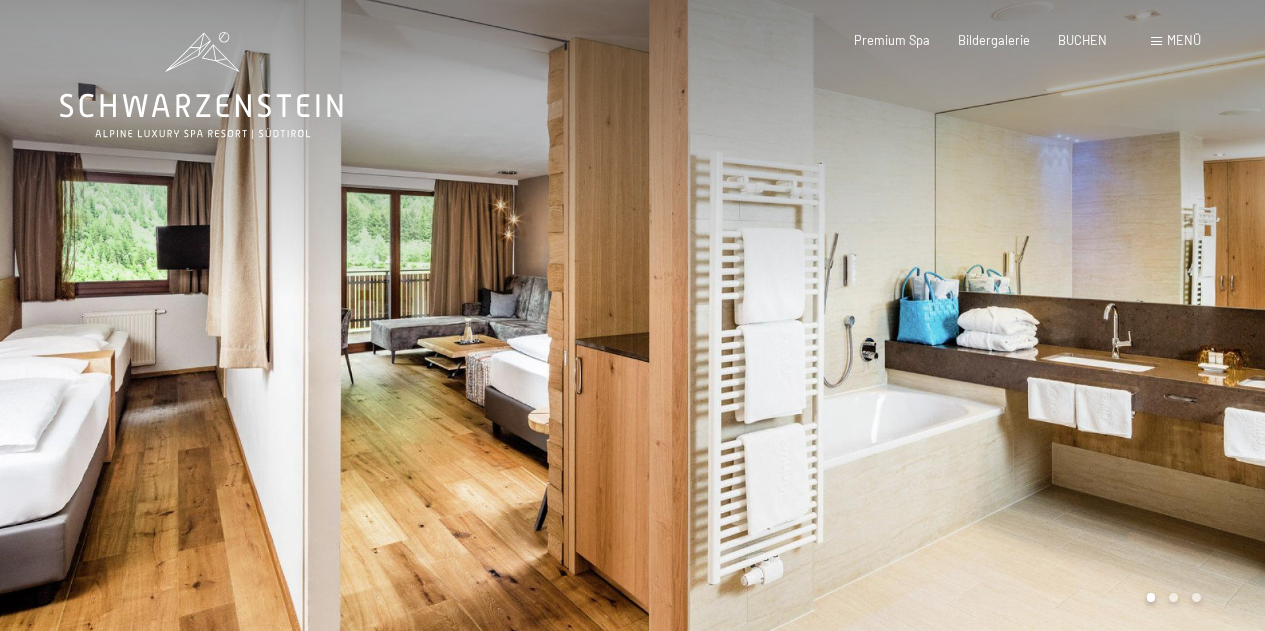 scroll, scrollTop: 0, scrollLeft: 0, axis: both 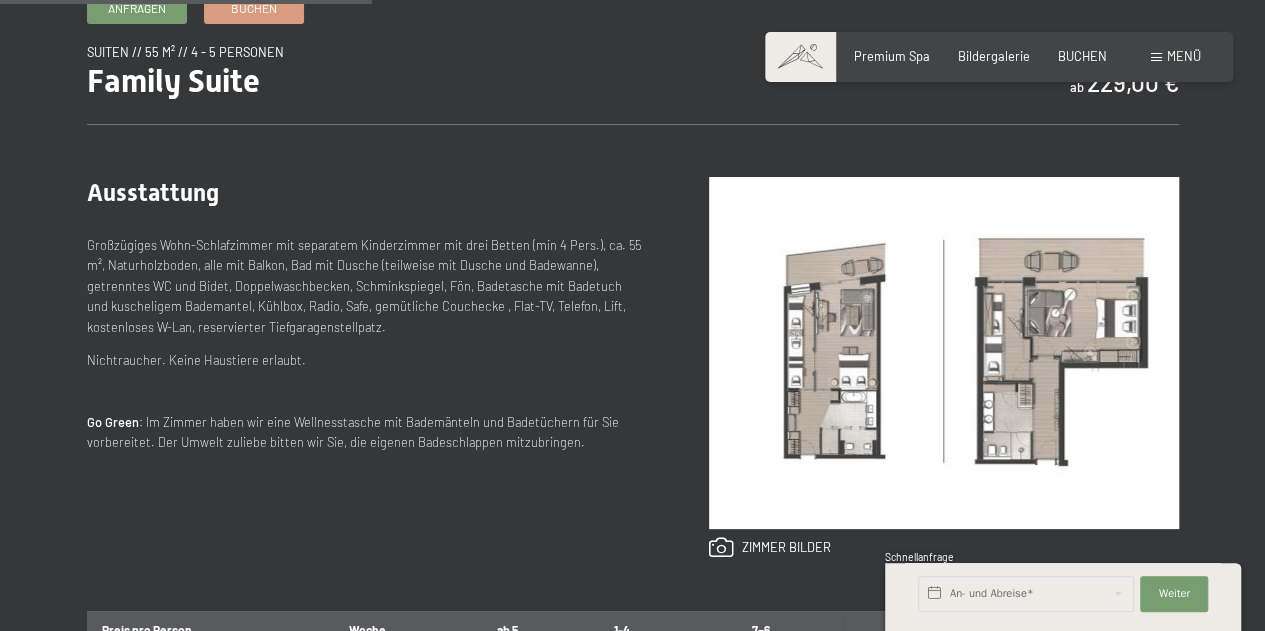 click at bounding box center (944, 353) 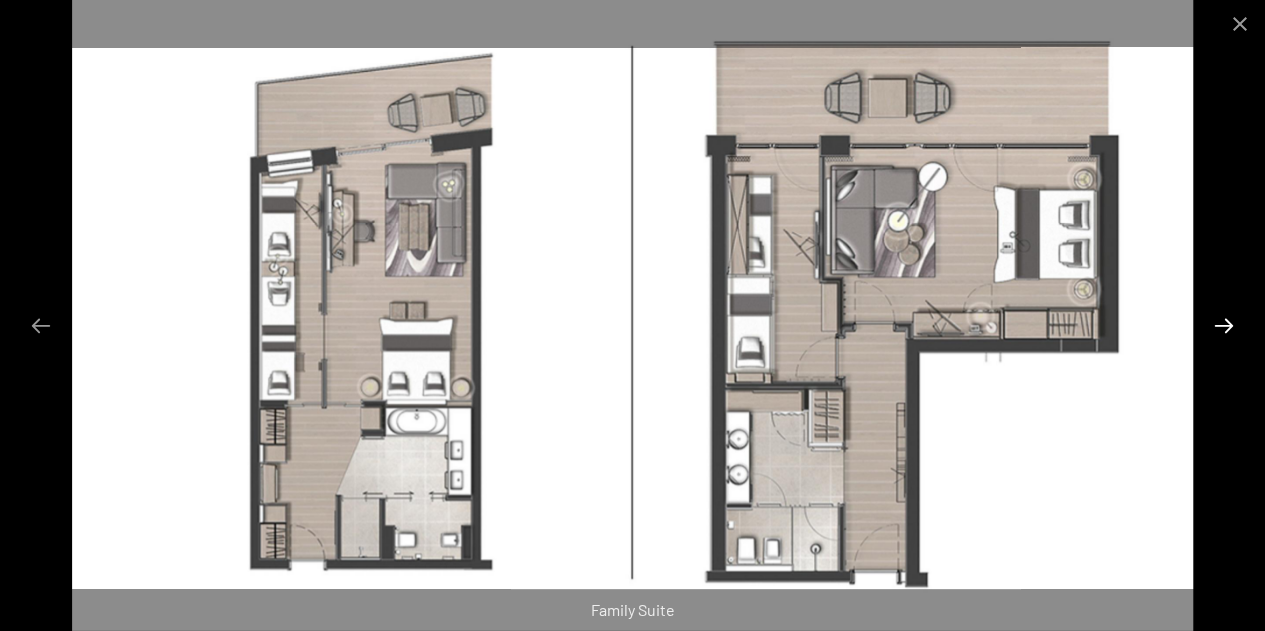 click at bounding box center (1224, 325) 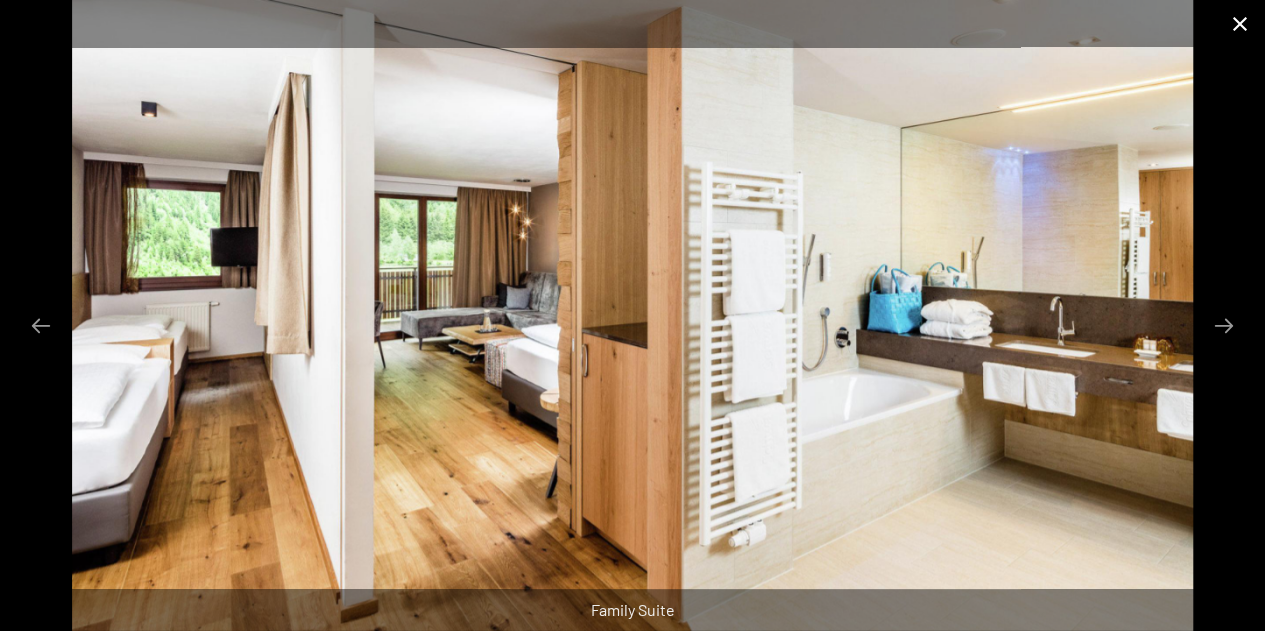 click at bounding box center (1240, 23) 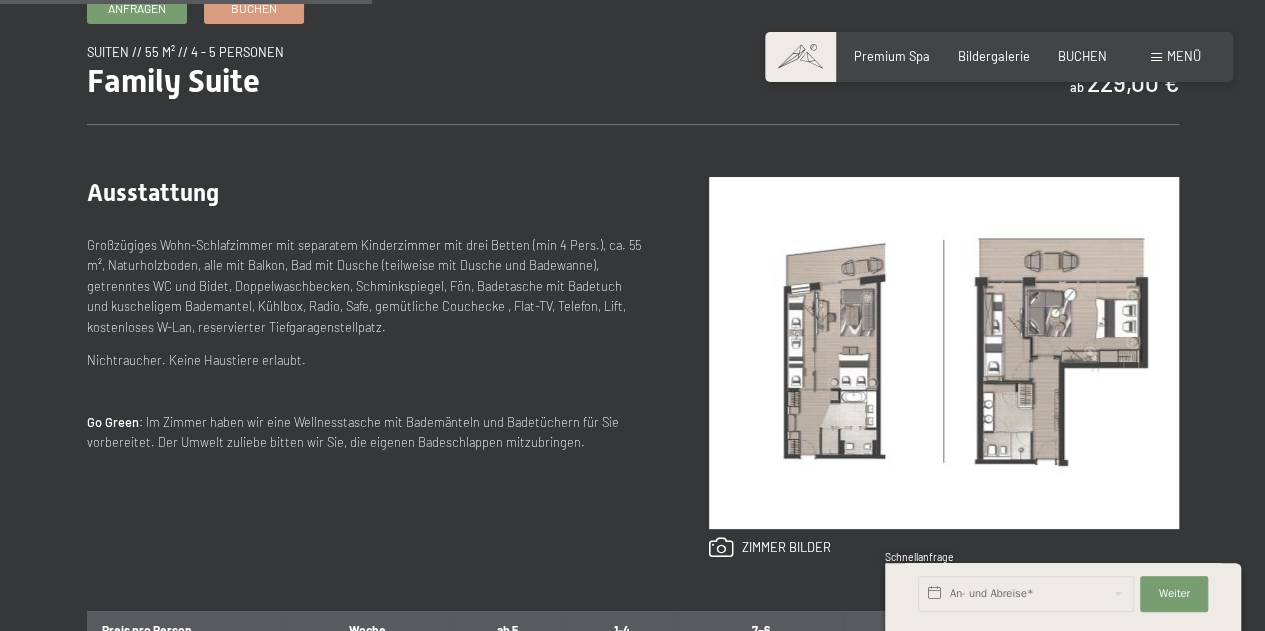 click on "Ausstattung       Großzügiges Wohn-Schlafzimmer mit separatem Kinderzimmer mit drei Betten (min 4 Pers.), ca. 55 m², Naturholzboden, alle mit Balkon, Bad mit Dusche (teilweise mit Dusche und Badewanne), getrenntes WC und Bidet, Doppelwaschbecken, Schminkspiegel, Fön, Badetasche mit Badetuch und kuscheligem Bademantel, Kühlbox, Radio, Safe, gemütliche Couchecke , Flat-TV, Telefon, Lift, kostenloses W-Lan, reservierter Tiefgaragenstellpatz.   Nichtraucher. Keine Haustiere erlaubt.             Go Green : Im Zimmer haben wir eine Wellnesstasche mit Bademänteln und Badetüchern für Sie vorbereitet. Der Umwelt zuliebe bitten wir Sie, die eigenen Badeschlappen mitzubringen." at bounding box center [366, 368] 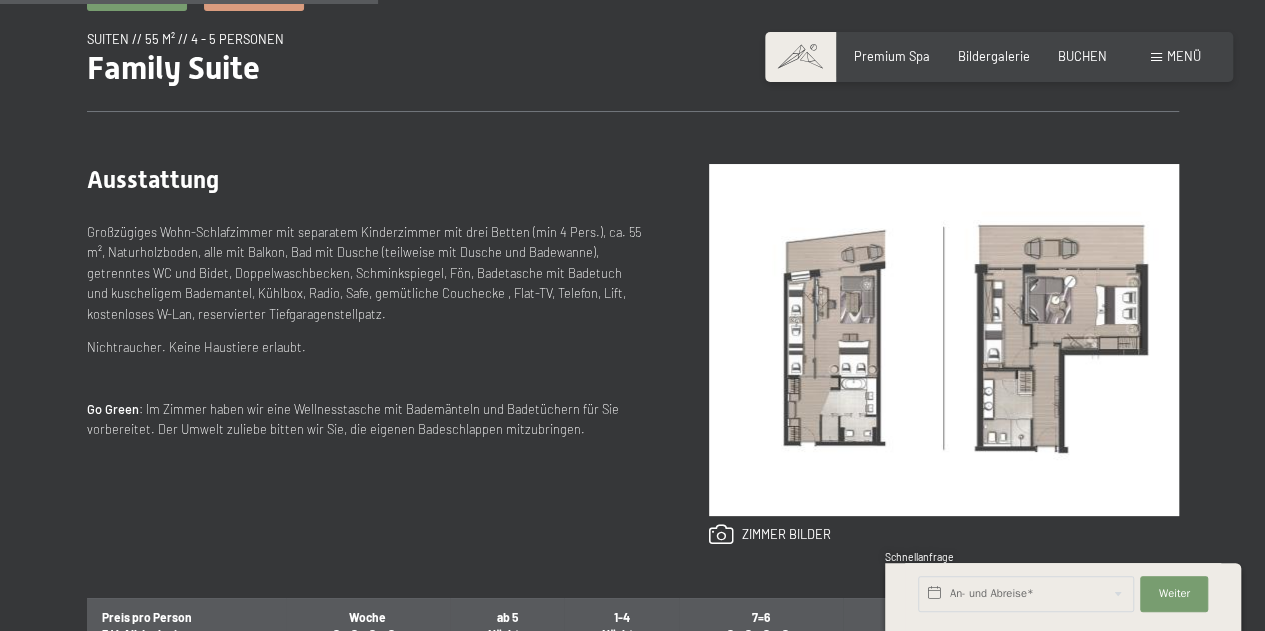 scroll, scrollTop: 694, scrollLeft: 0, axis: vertical 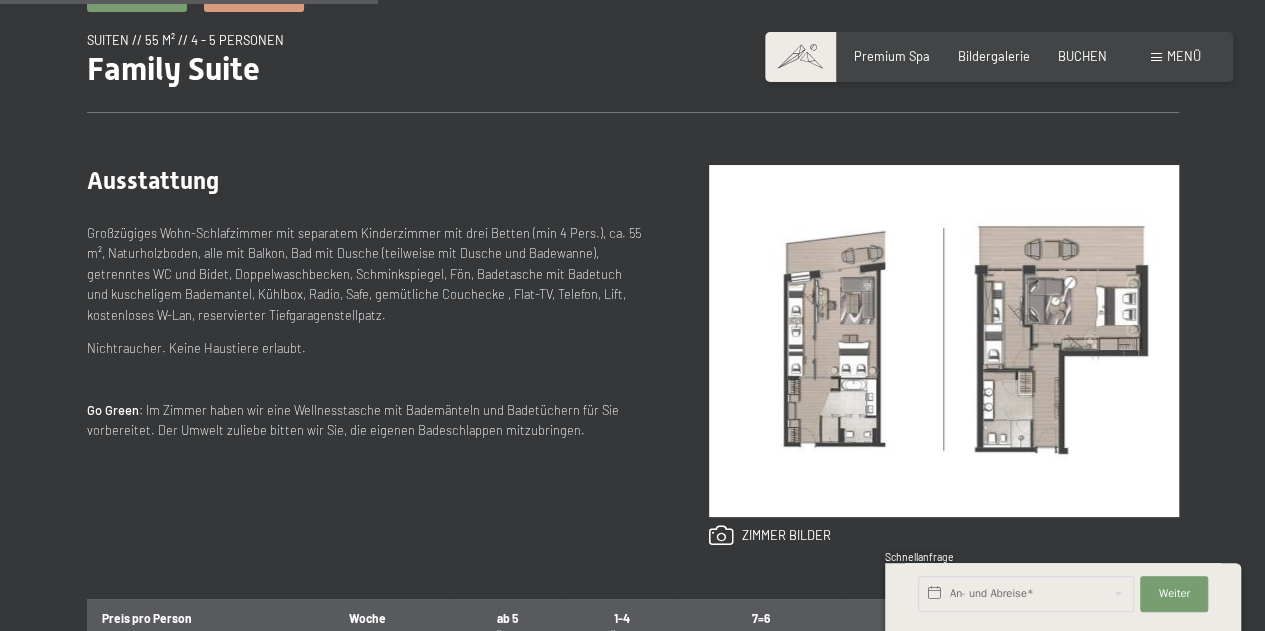 click at bounding box center (944, 341) 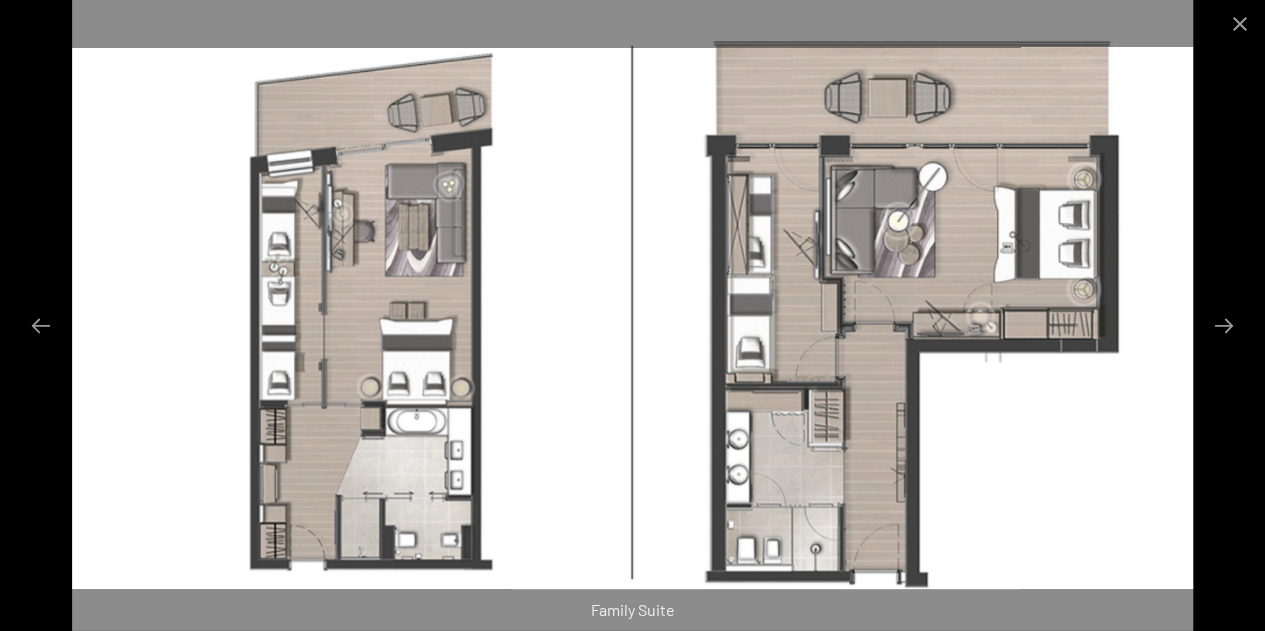 scroll, scrollTop: 772, scrollLeft: 0, axis: vertical 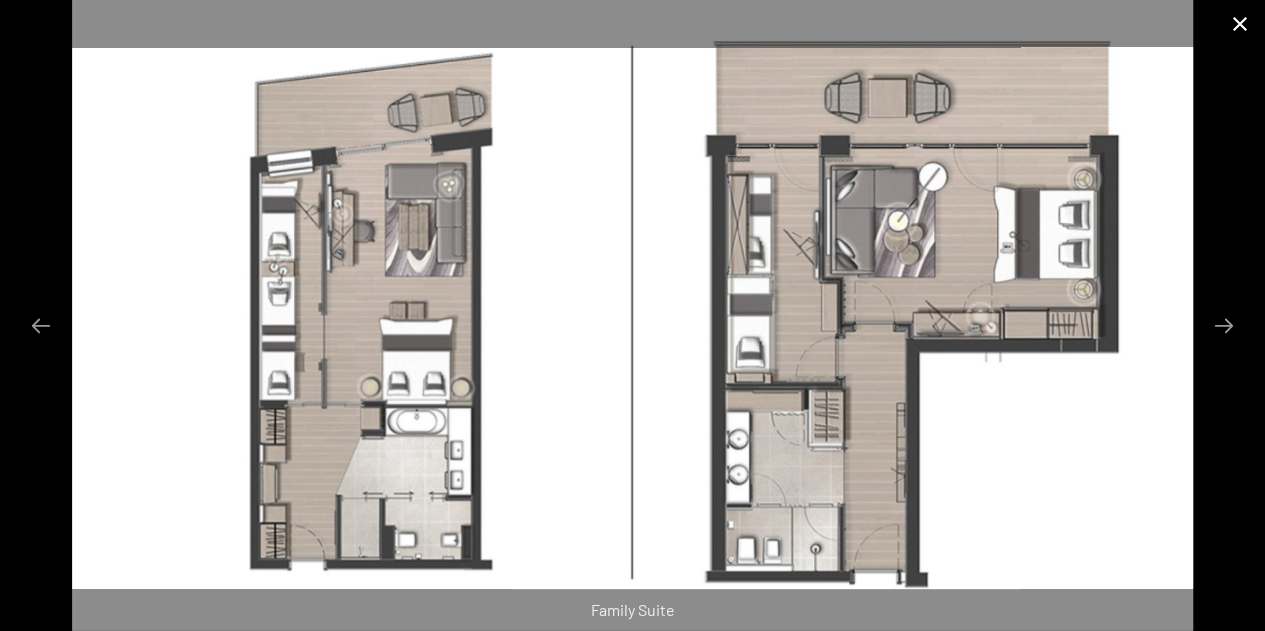 click at bounding box center (1240, 23) 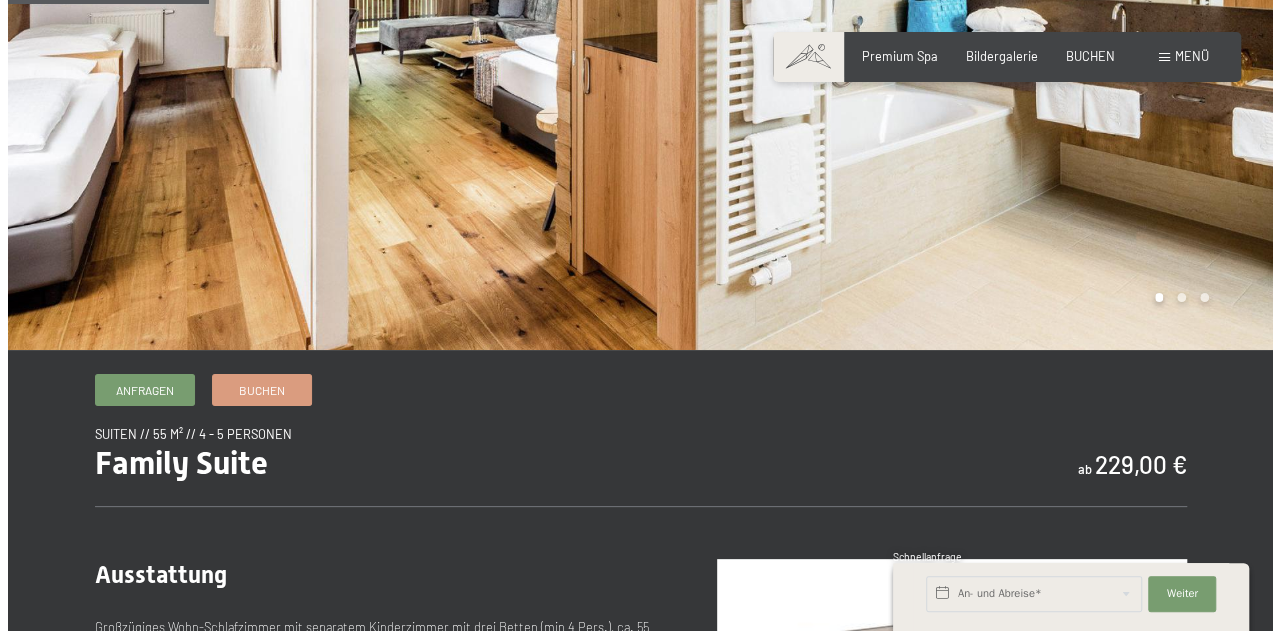 scroll, scrollTop: 0, scrollLeft: 0, axis: both 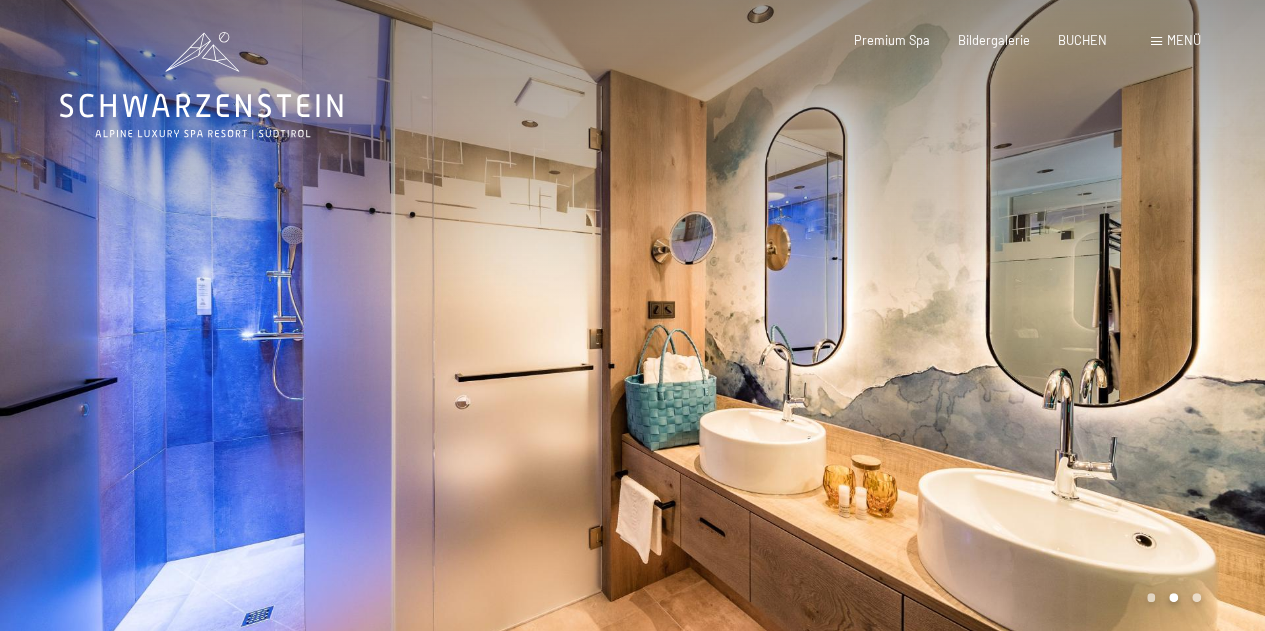 click on "Menü" at bounding box center [1184, 40] 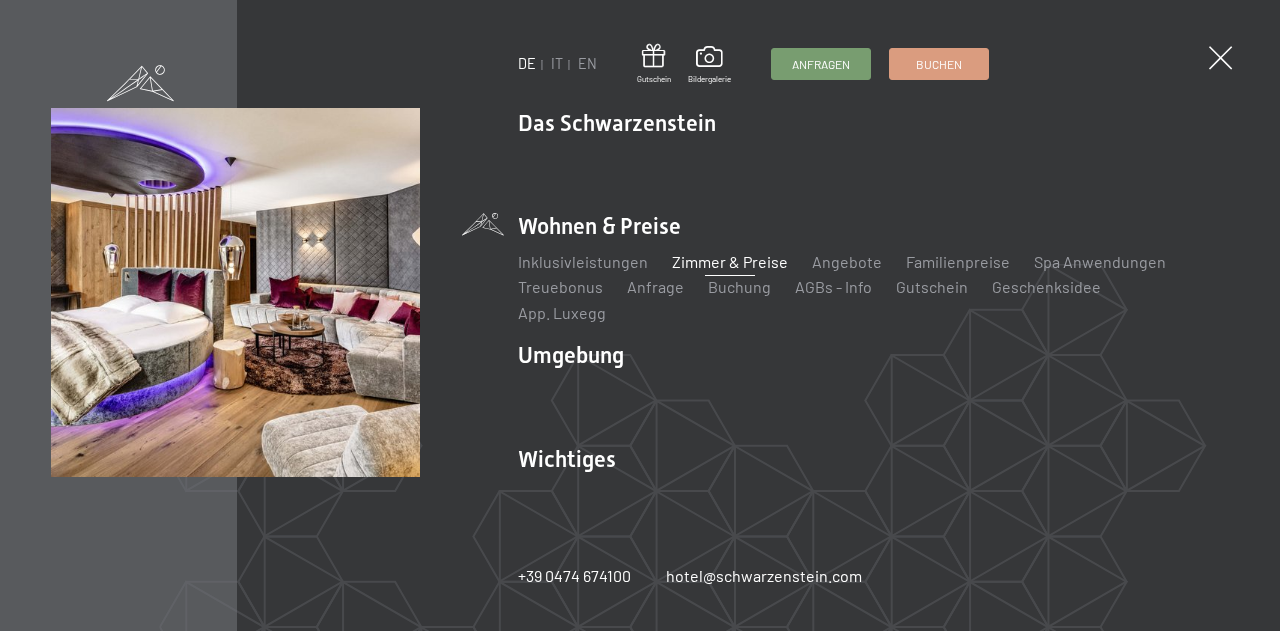 click on "Zimmer & Preise" at bounding box center (730, 261) 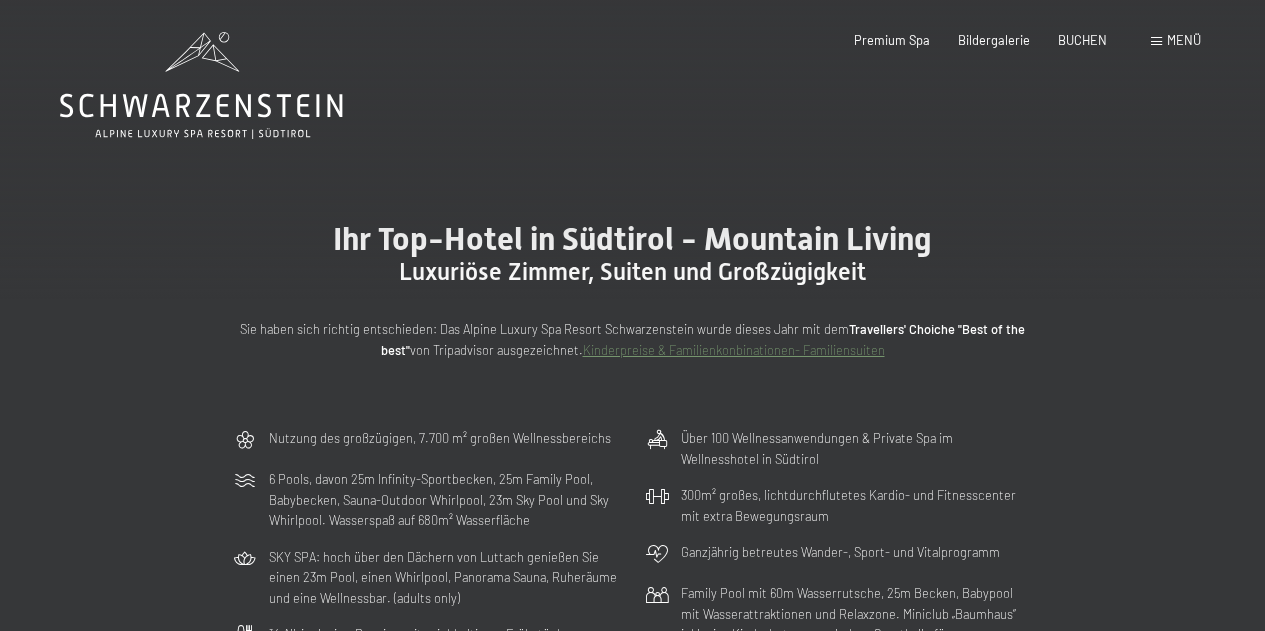 scroll, scrollTop: 0, scrollLeft: 0, axis: both 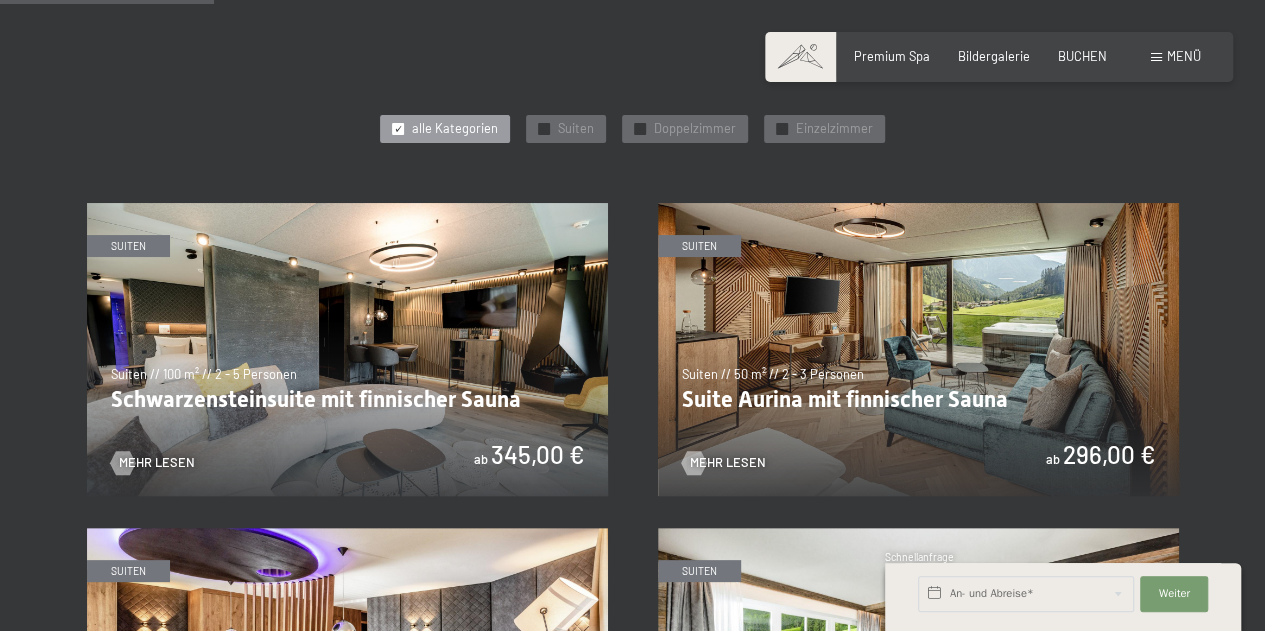 click at bounding box center (347, 349) 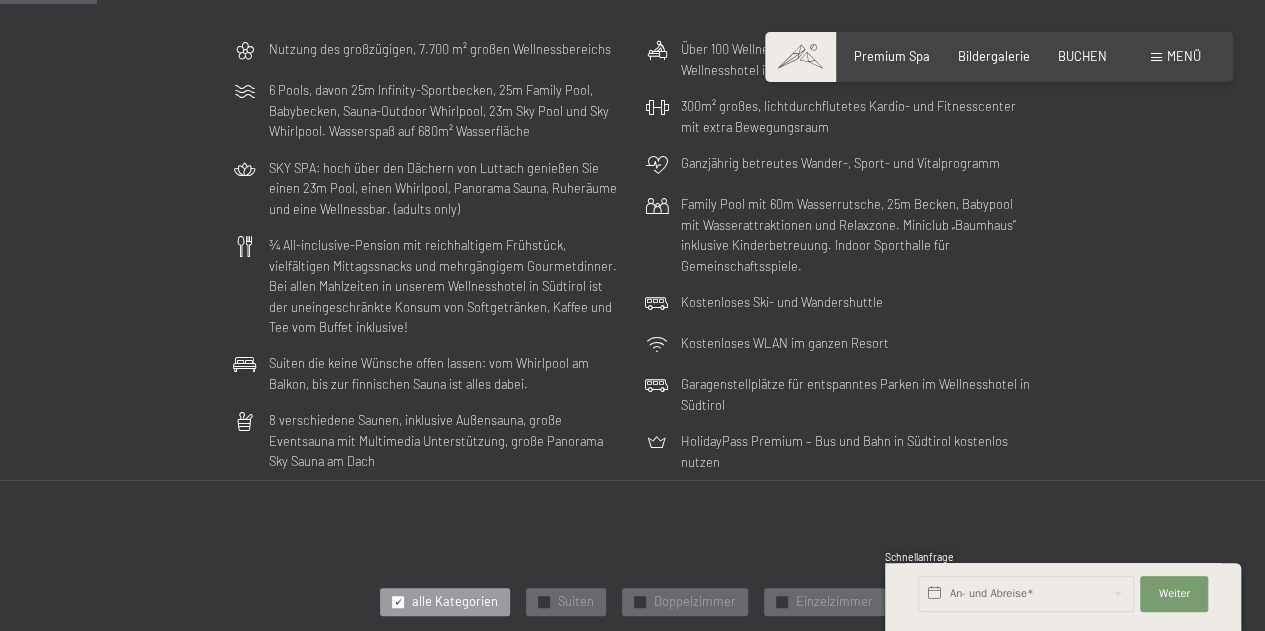 scroll, scrollTop: 0, scrollLeft: 0, axis: both 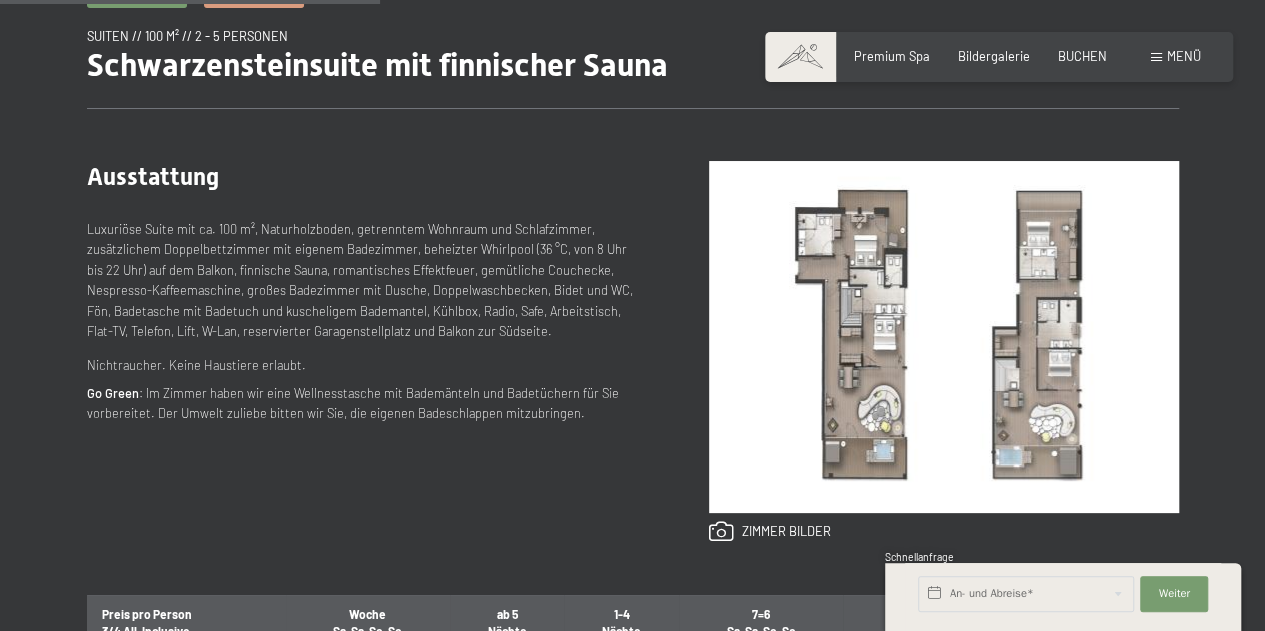 click at bounding box center [944, 337] 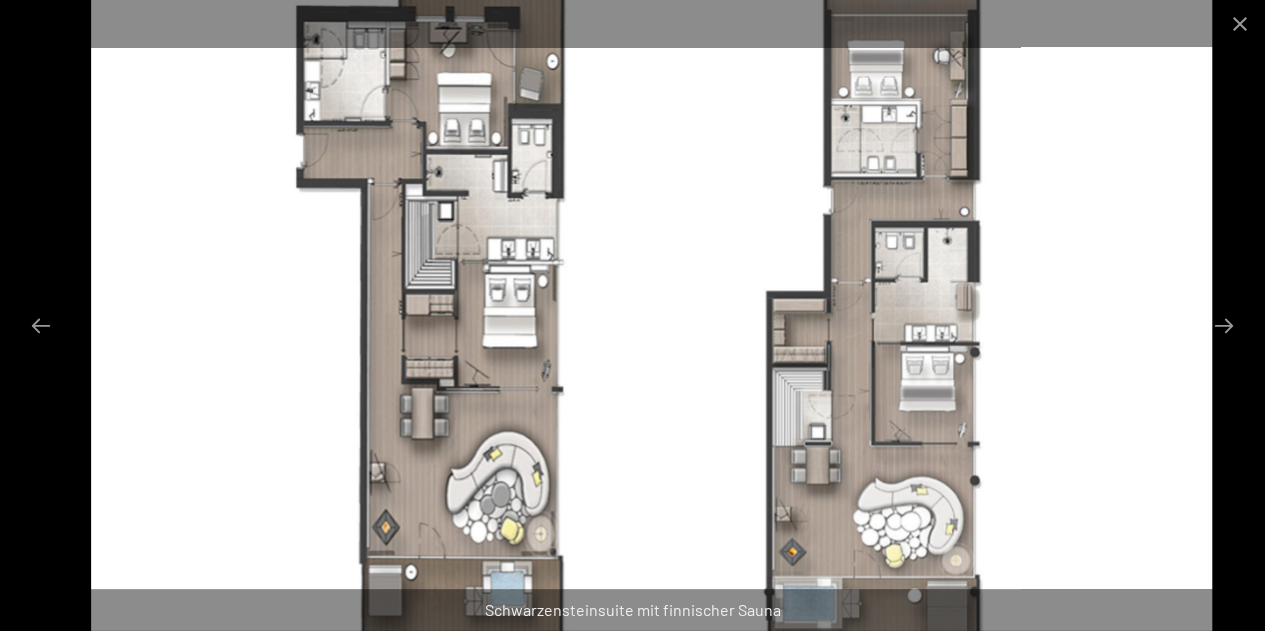 drag, startPoint x: 468, startPoint y: 123, endPoint x: 487, endPoint y: 262, distance: 140.29256 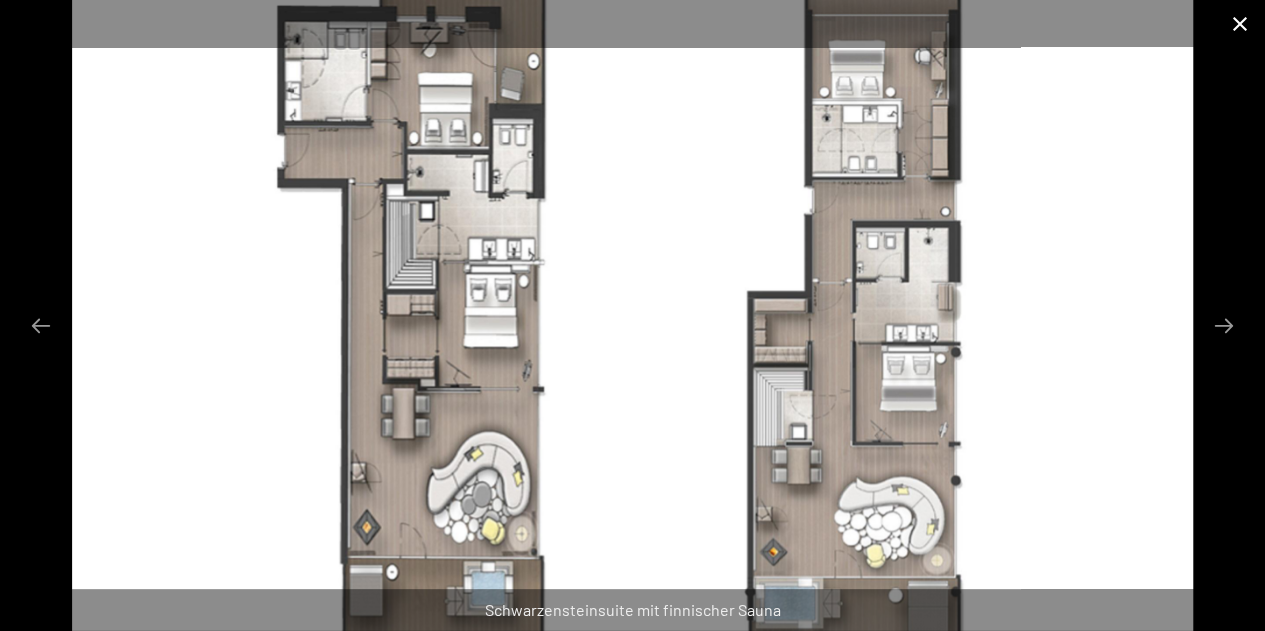 click at bounding box center [1240, 23] 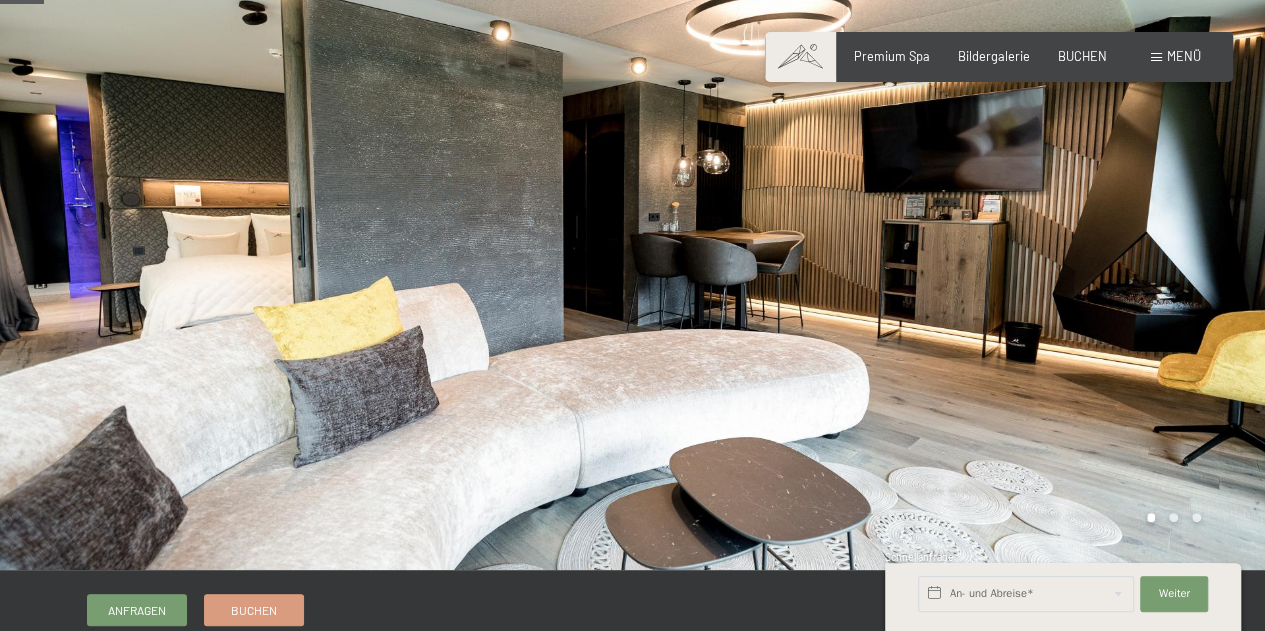 scroll, scrollTop: 81, scrollLeft: 0, axis: vertical 